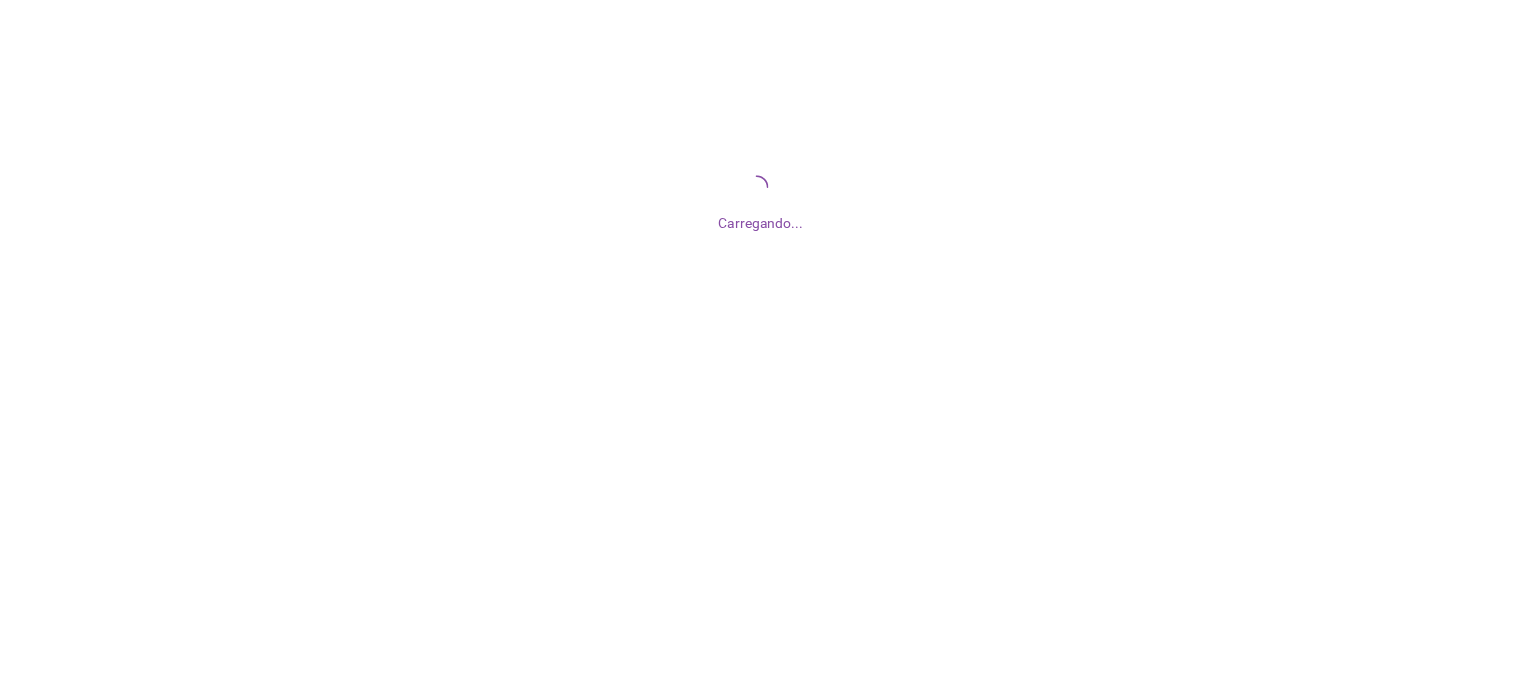 scroll, scrollTop: 0, scrollLeft: 0, axis: both 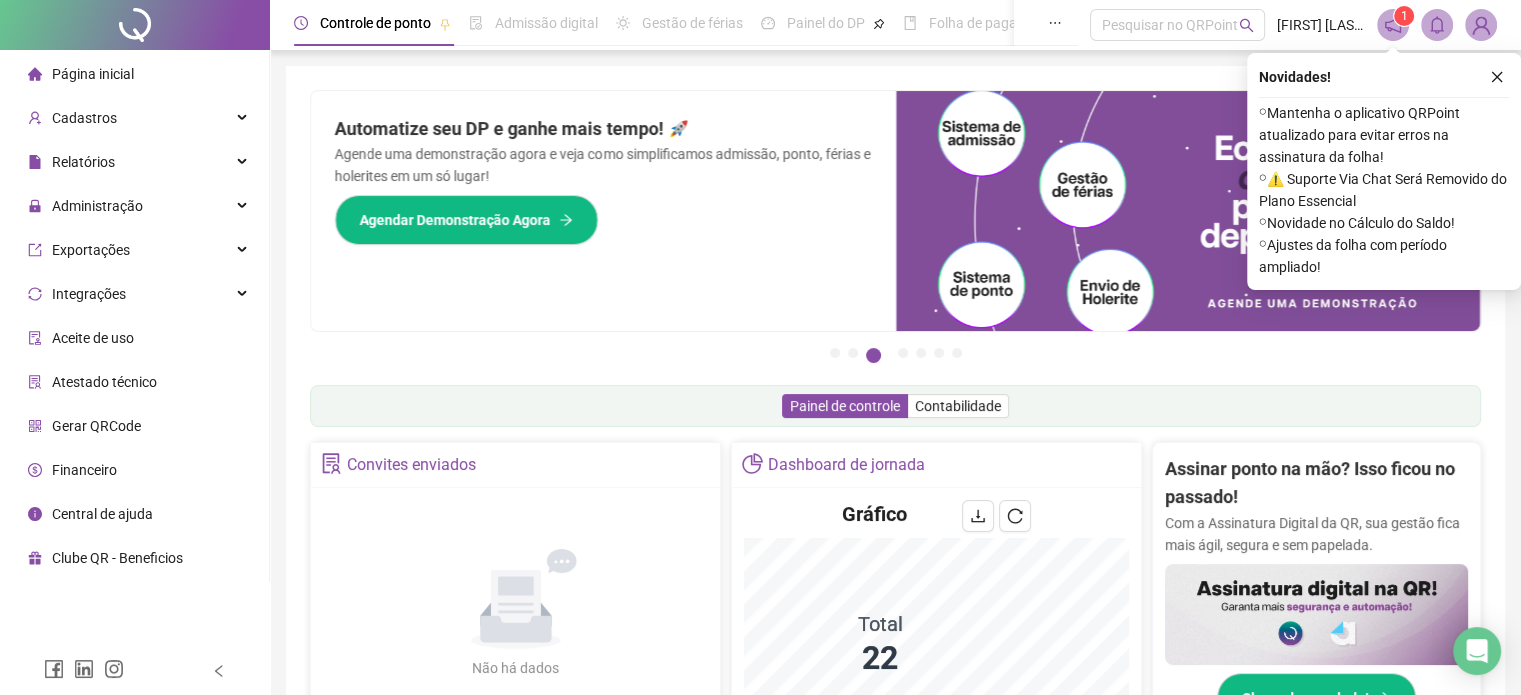 click 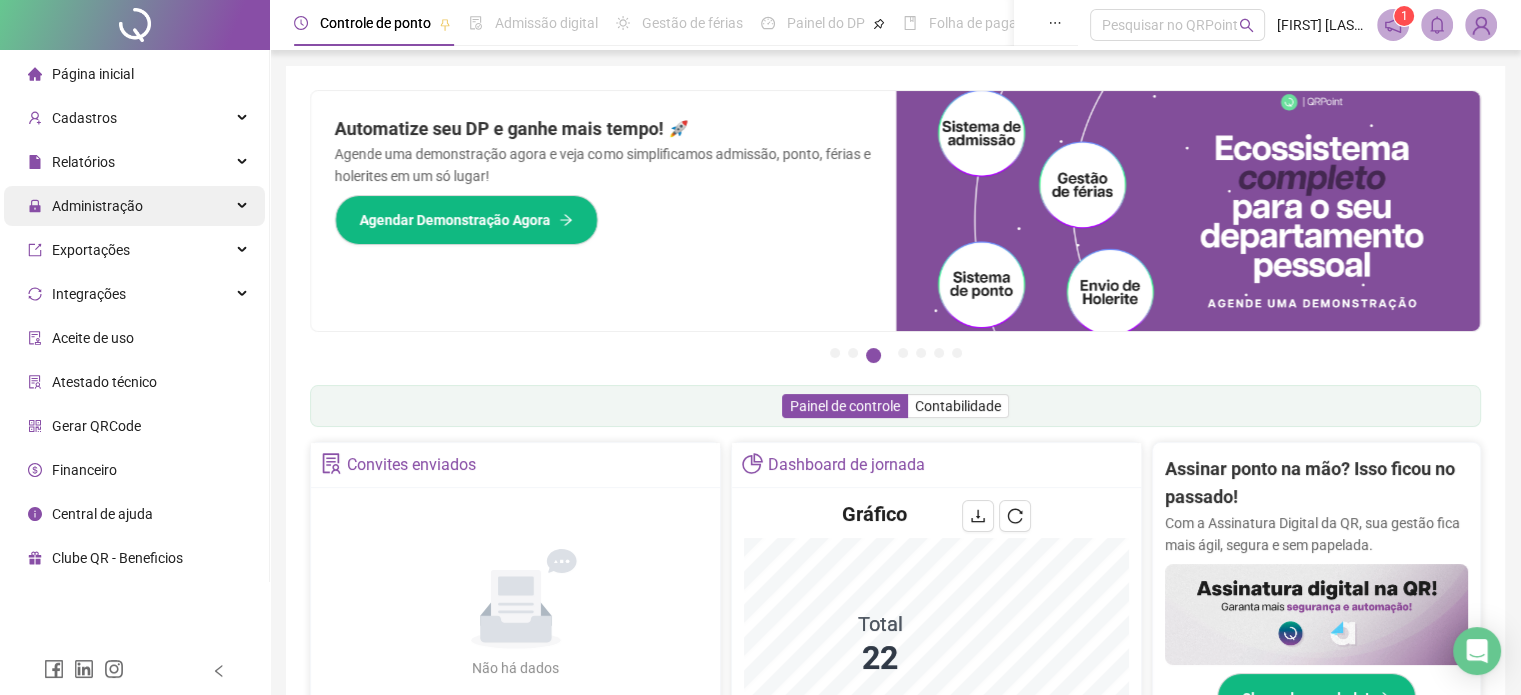 click on "Administração" at bounding box center [134, 206] 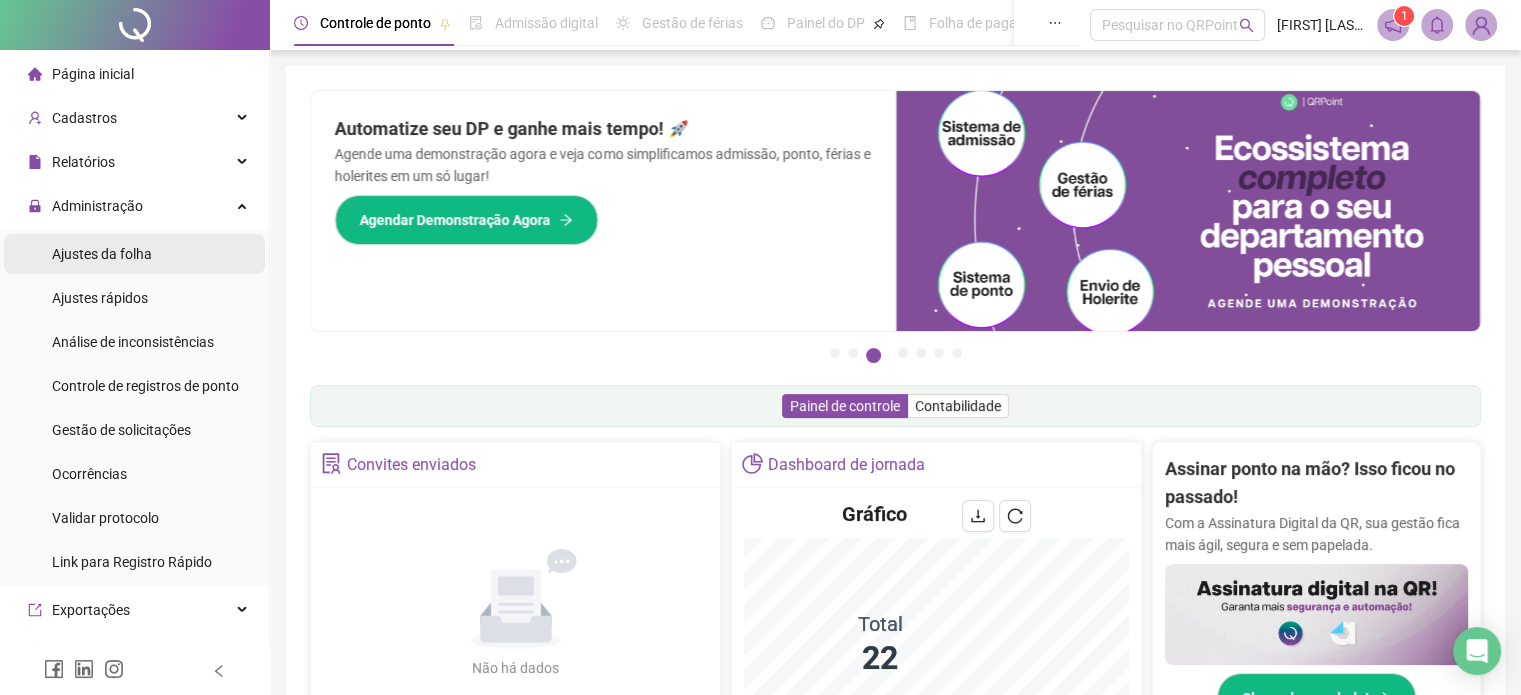 click on "Ajustes da folha" at bounding box center [134, 254] 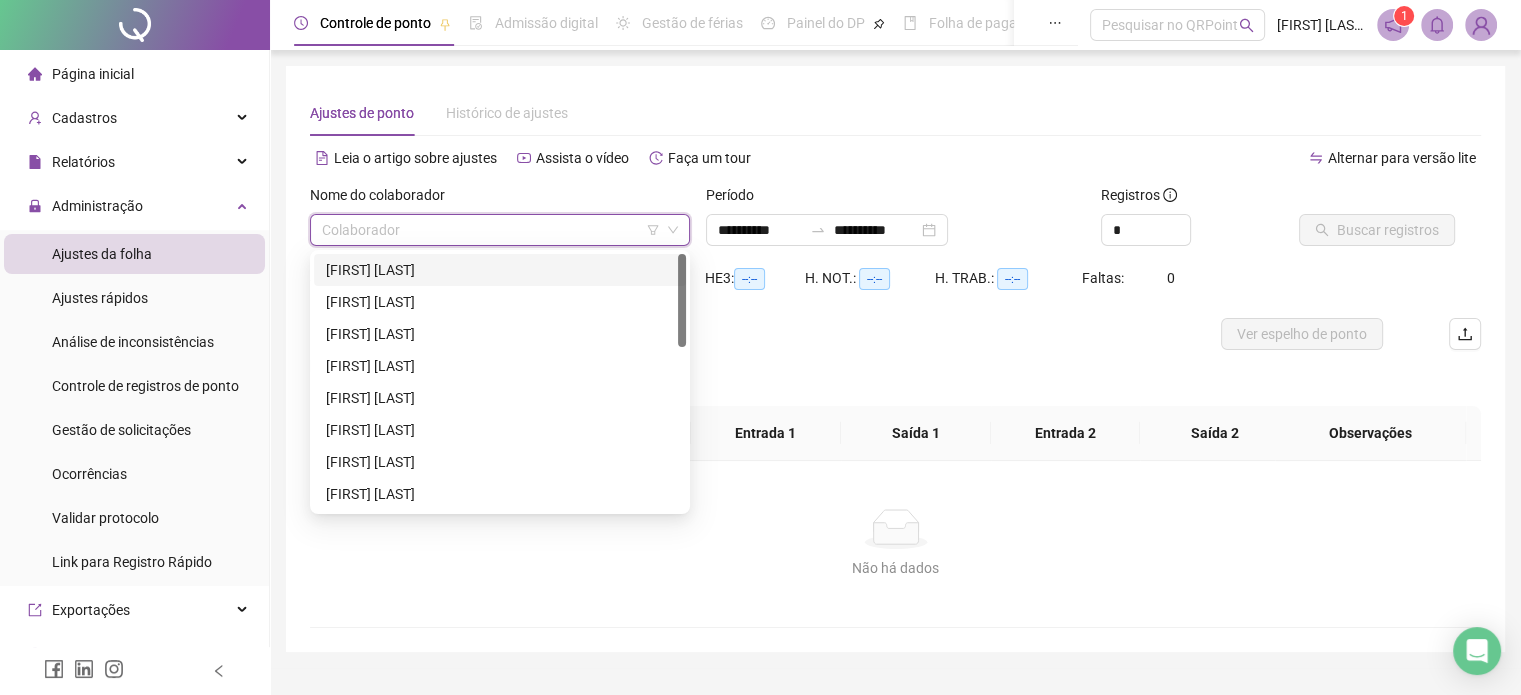 click at bounding box center (491, 230) 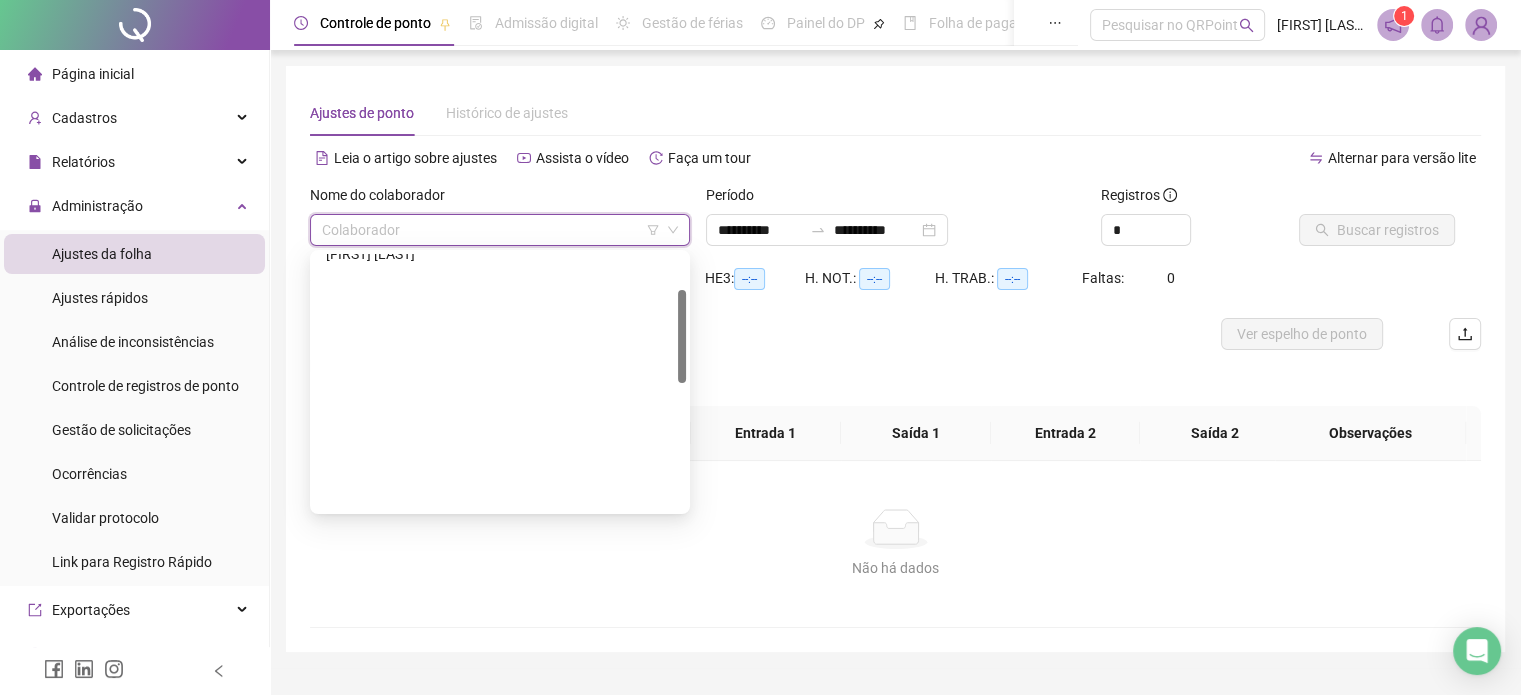 scroll, scrollTop: 0, scrollLeft: 0, axis: both 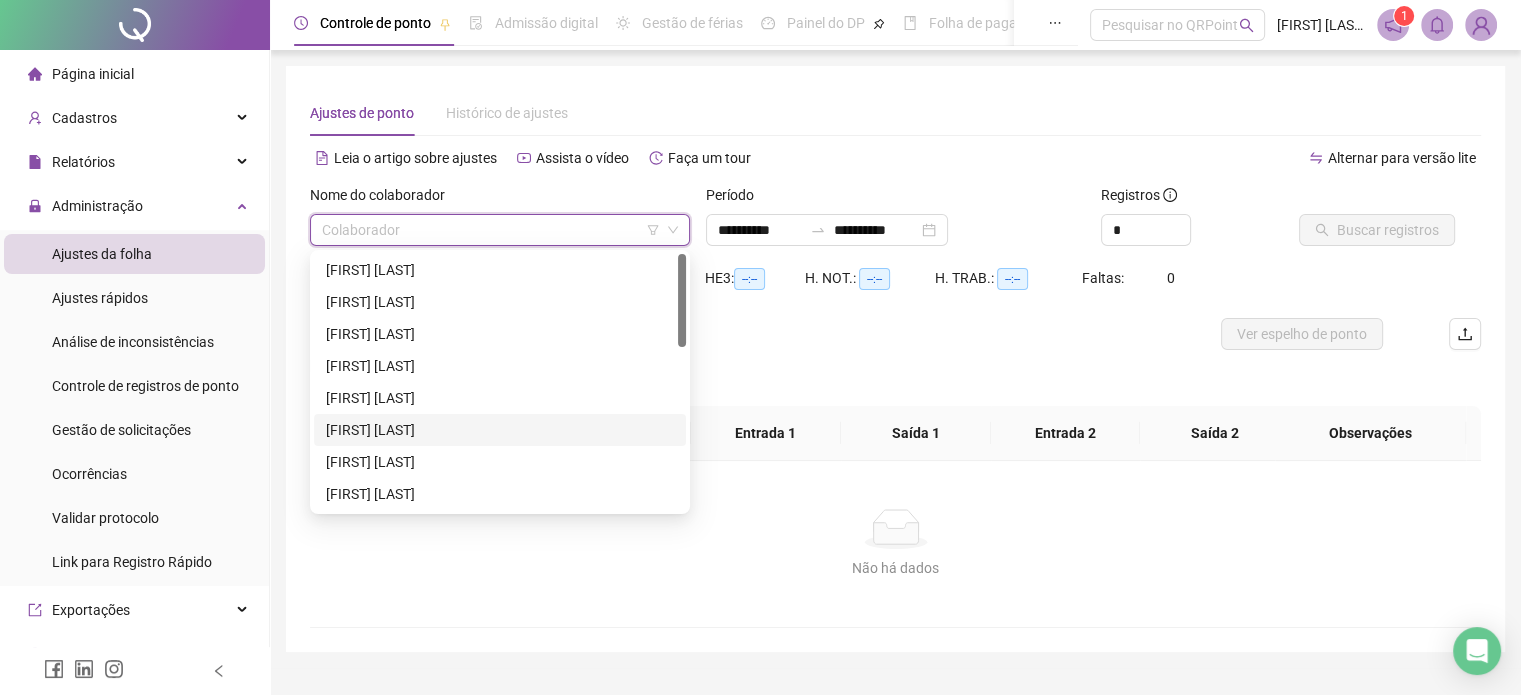 drag, startPoint x: 449, startPoint y: 427, endPoint x: 460, endPoint y: 427, distance: 11 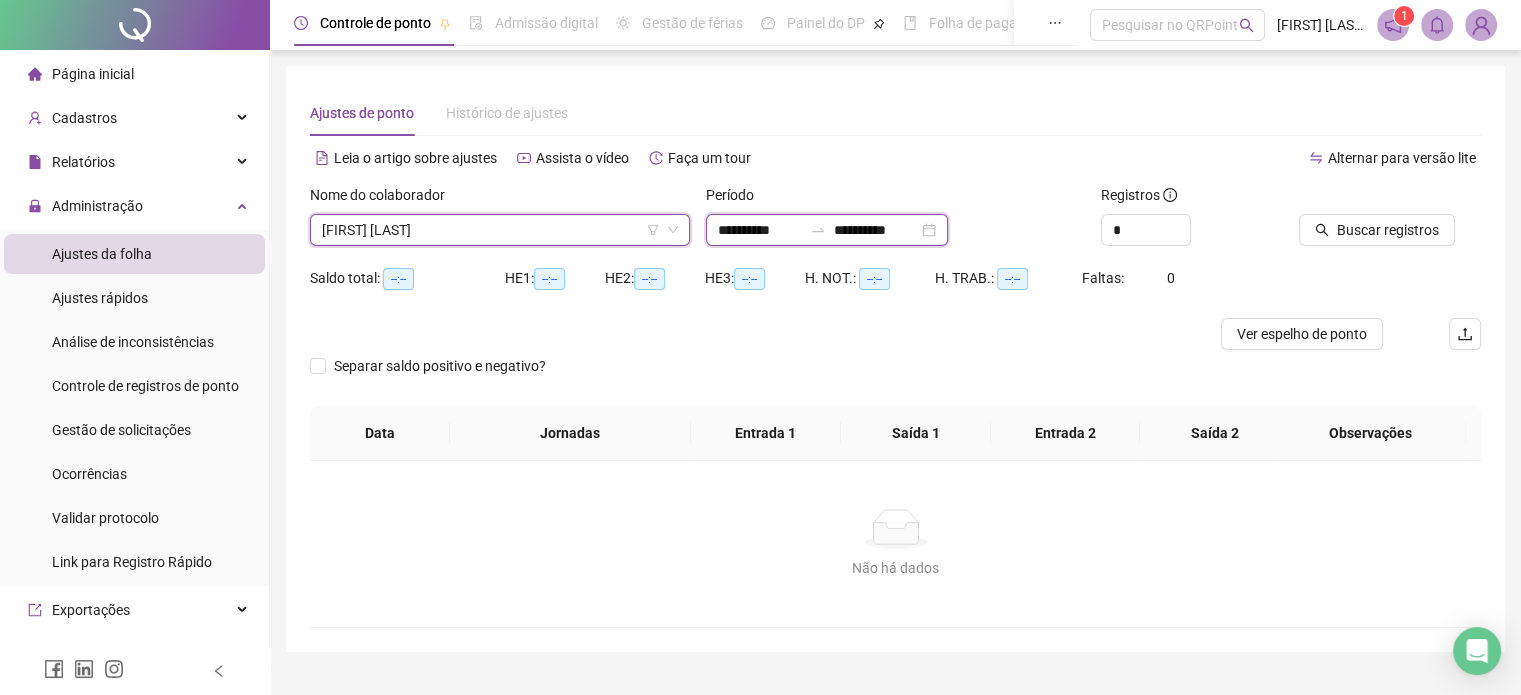 click on "**********" at bounding box center [760, 230] 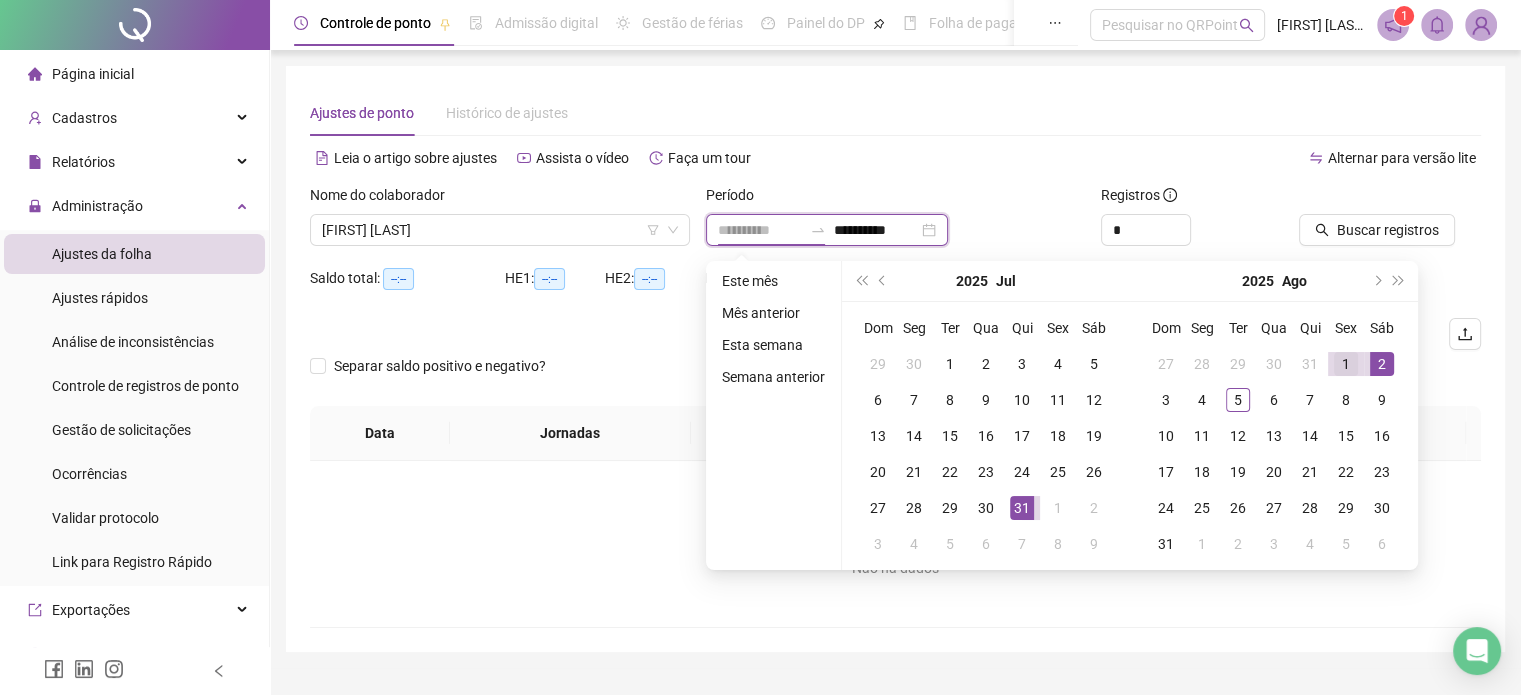 type on "**********" 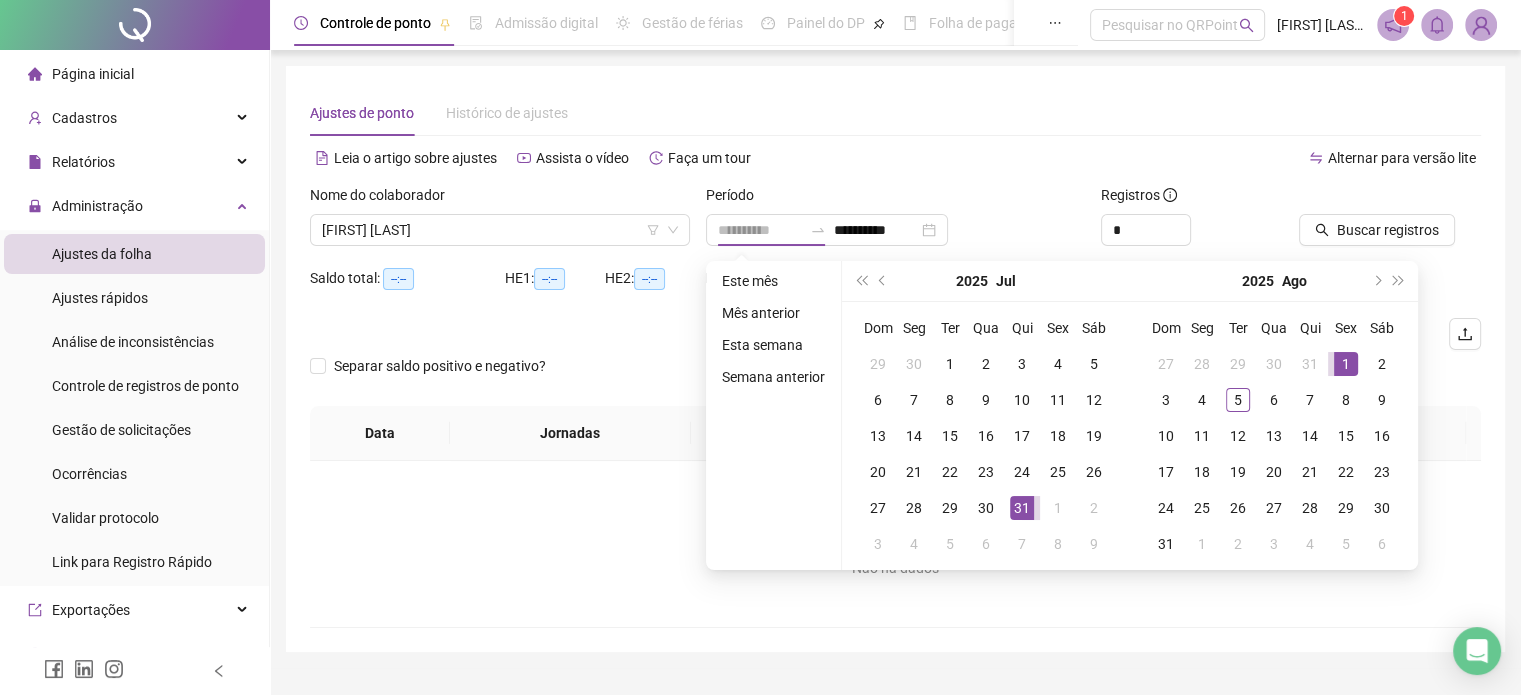 click on "1" at bounding box center [1346, 364] 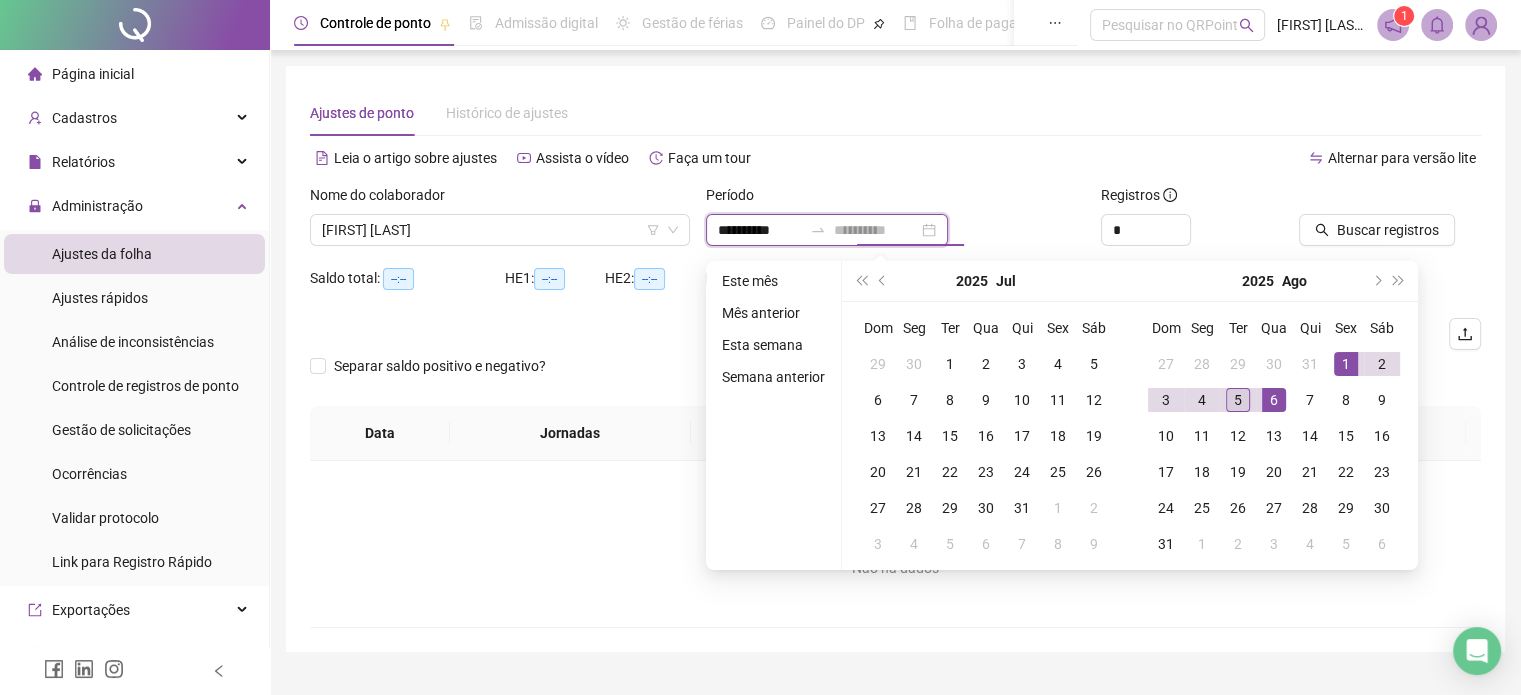 type on "**********" 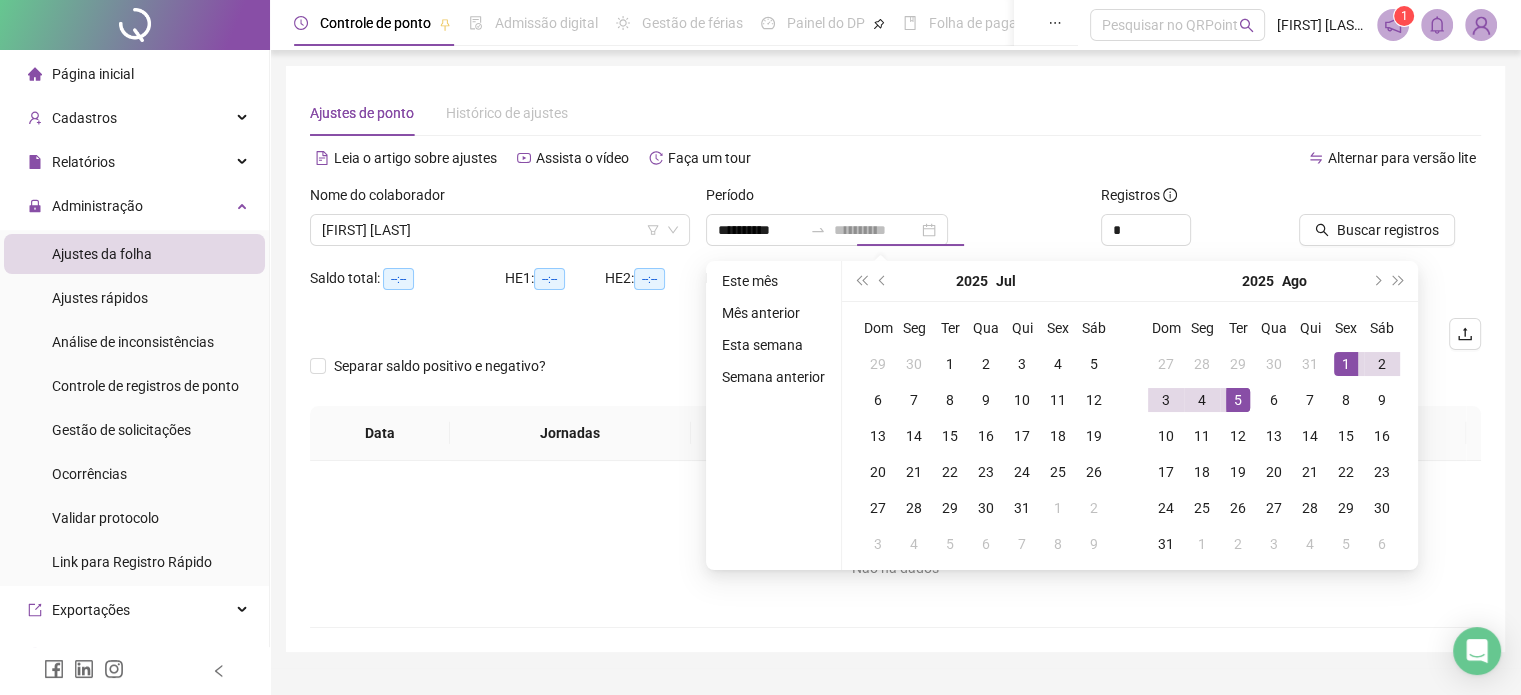 click on "5" at bounding box center (1238, 400) 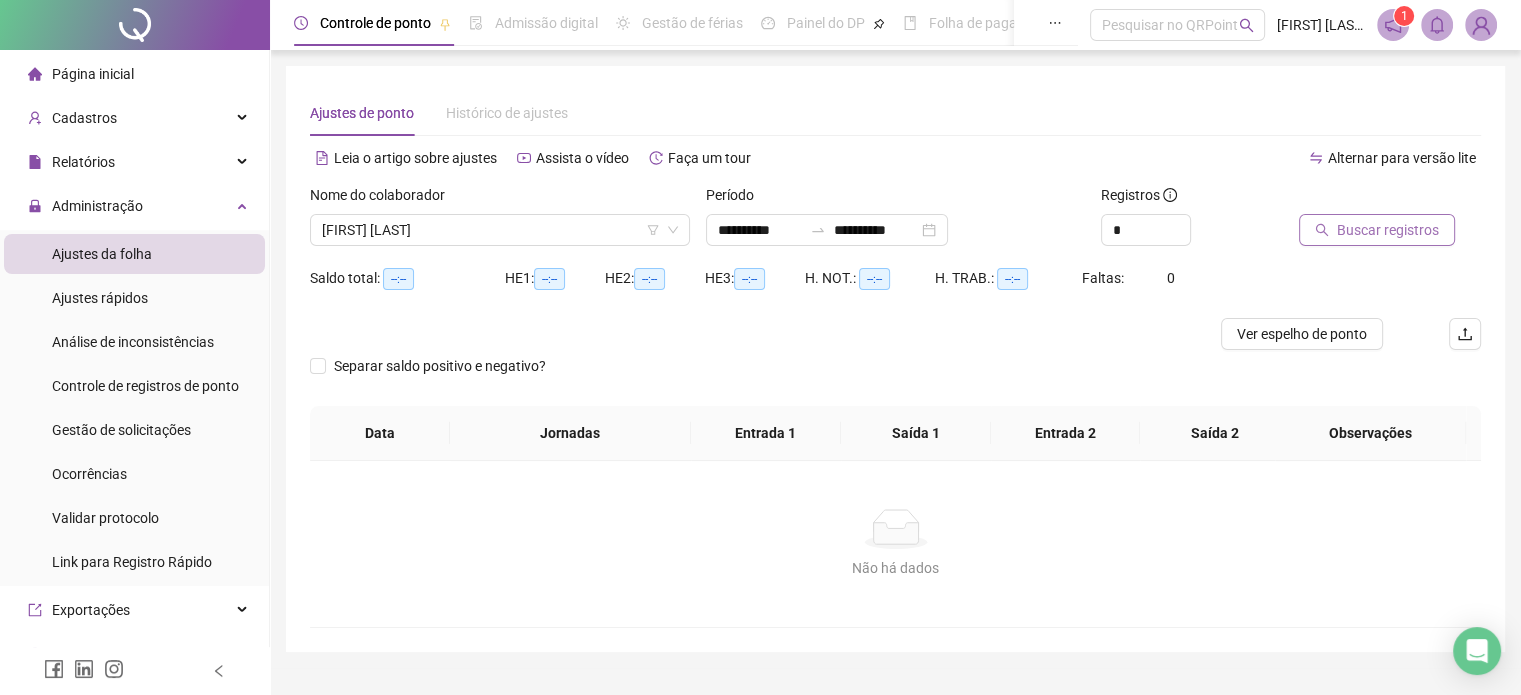 click on "Buscar registros" at bounding box center (1388, 230) 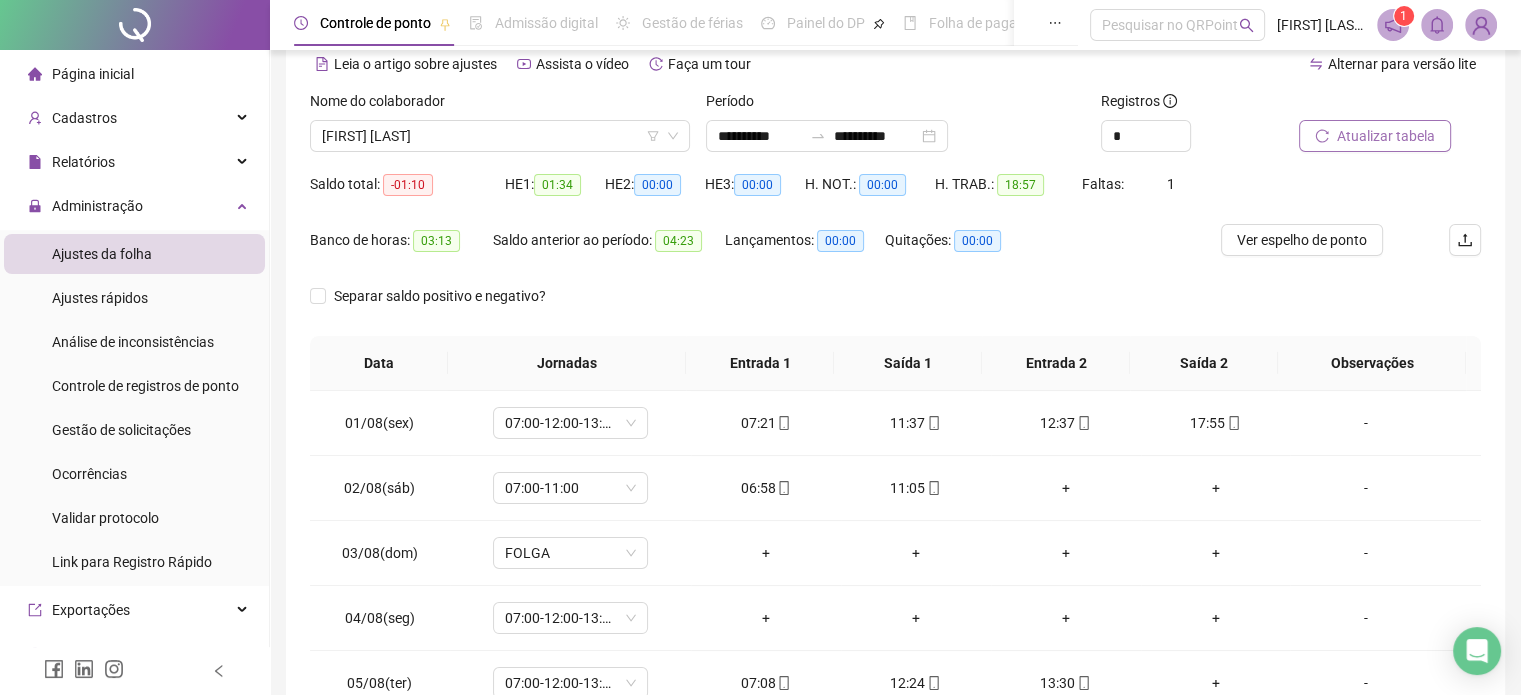 scroll, scrollTop: 224, scrollLeft: 0, axis: vertical 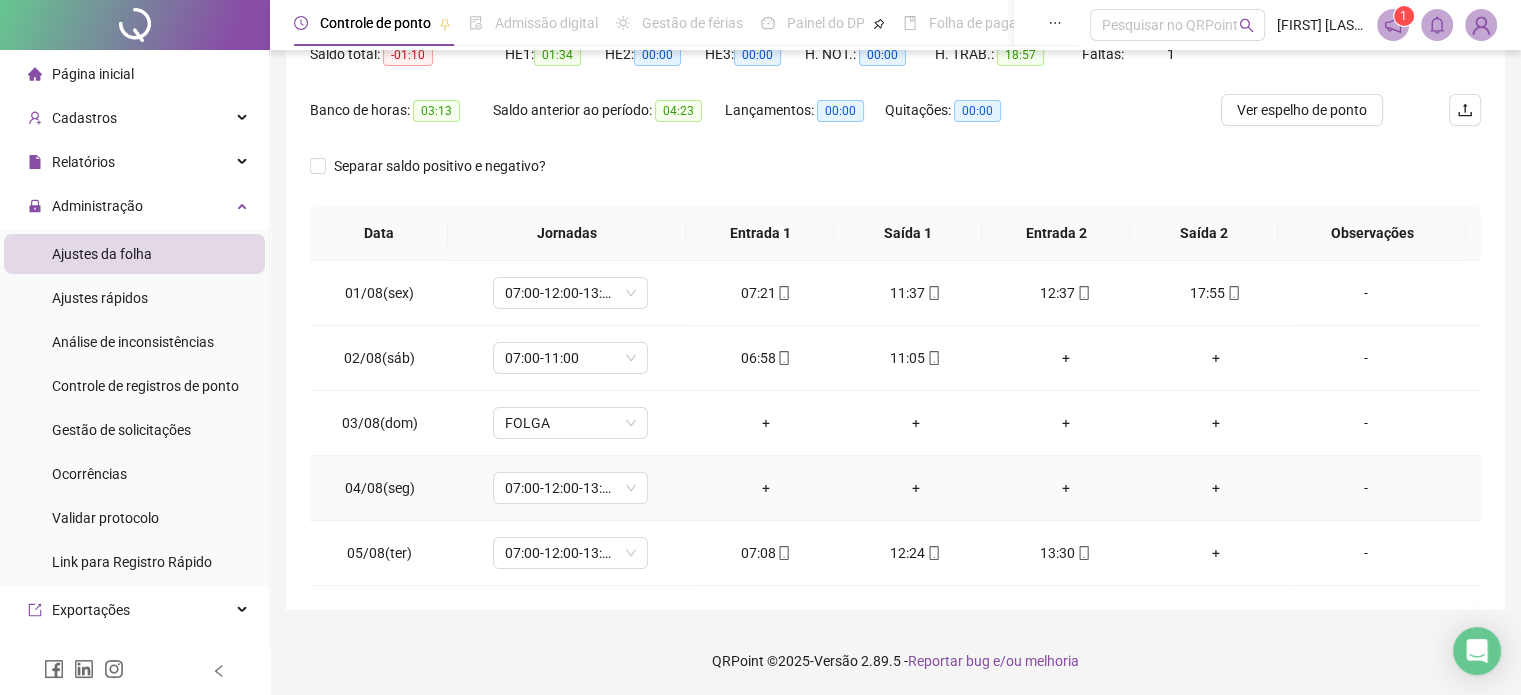 click on "-" at bounding box center (1365, 488) 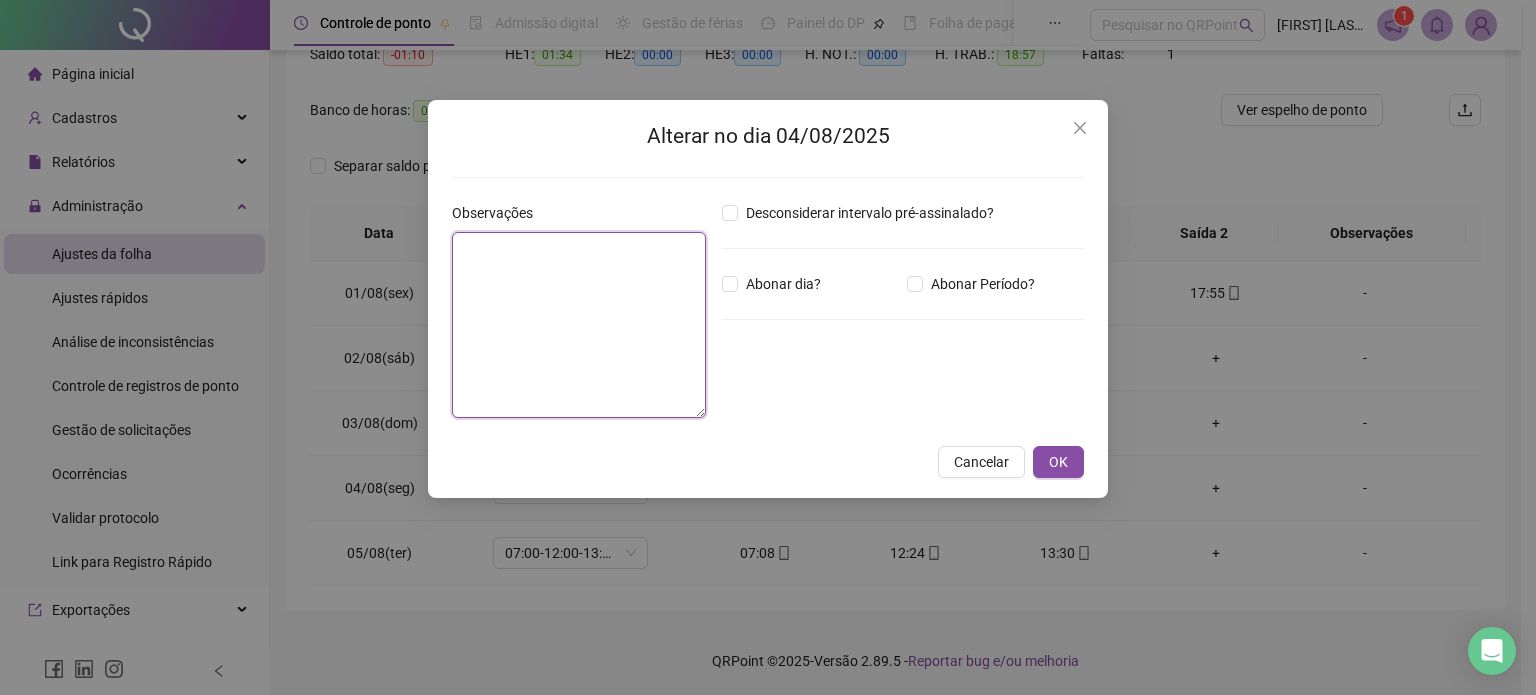 click at bounding box center [579, 325] 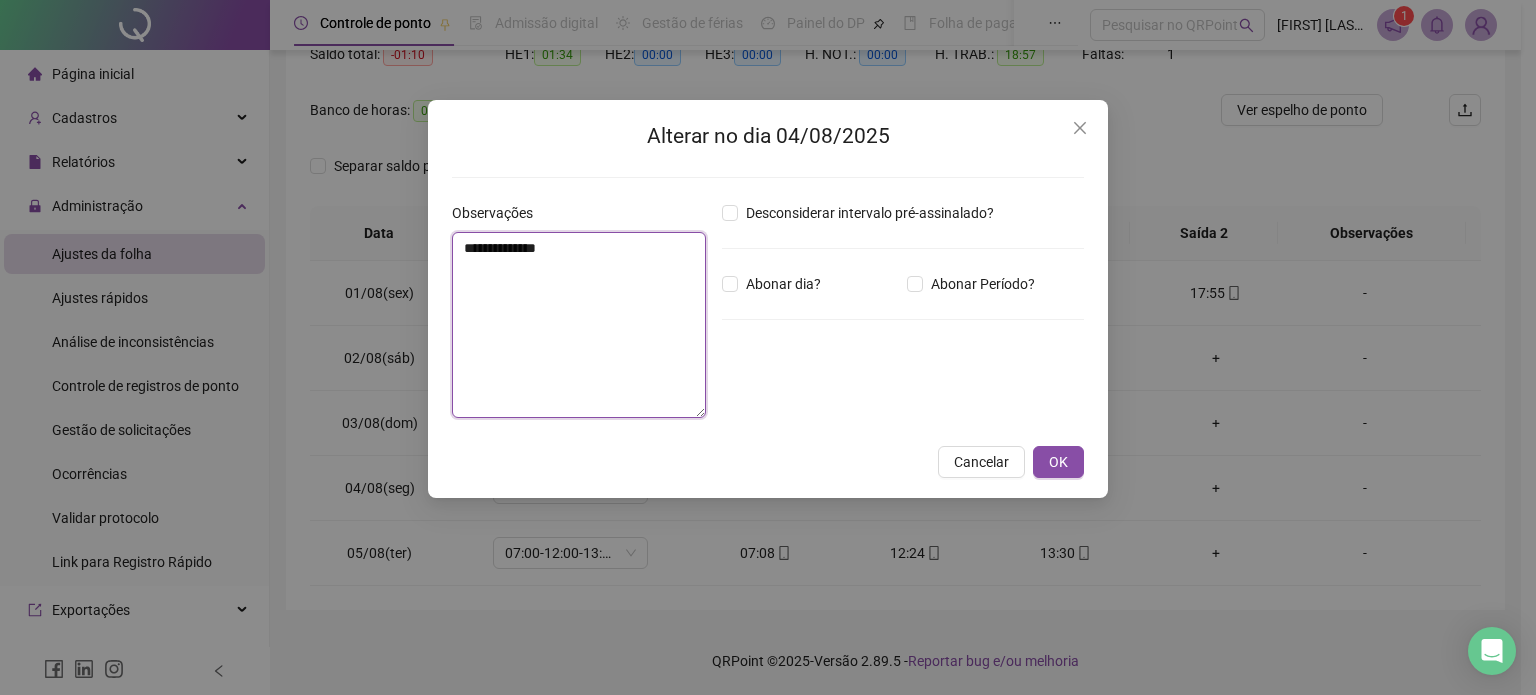 click on "**********" at bounding box center [579, 325] 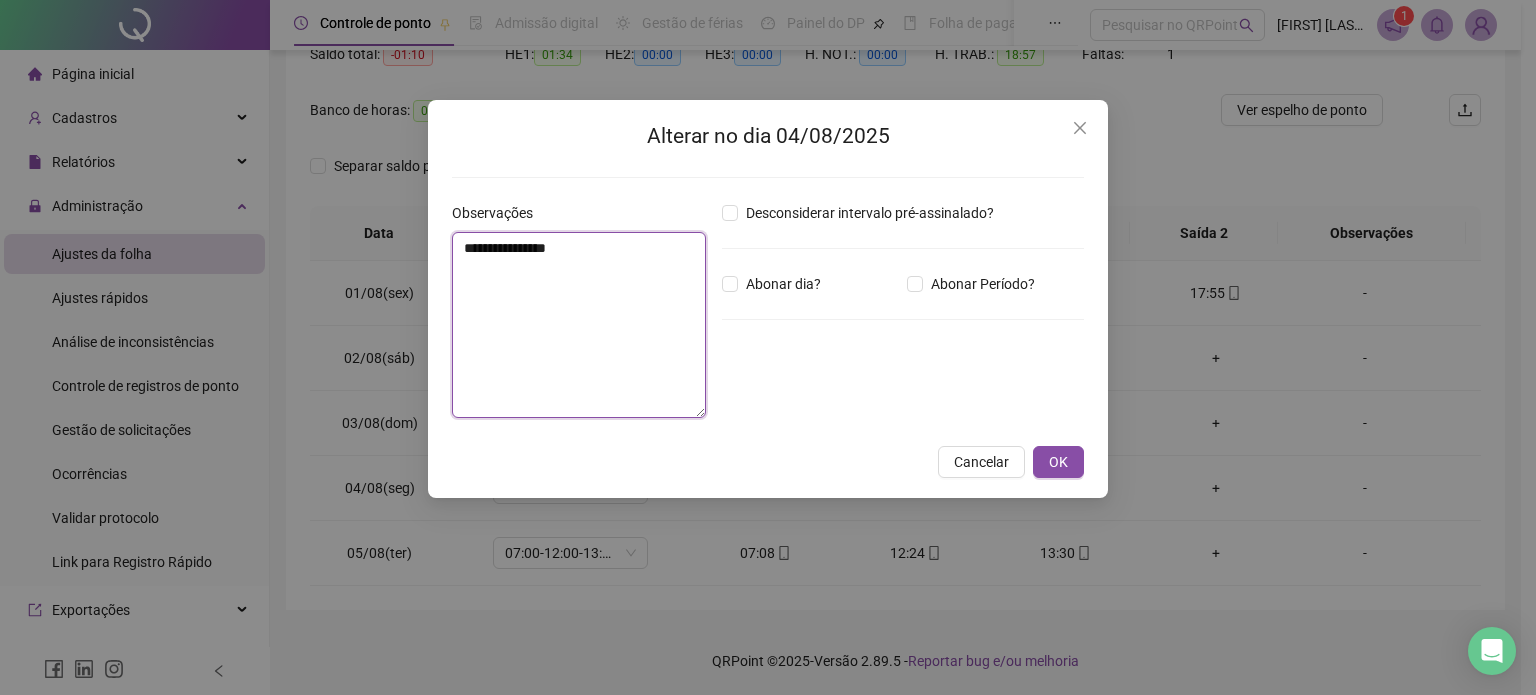 click on "**********" at bounding box center (579, 325) 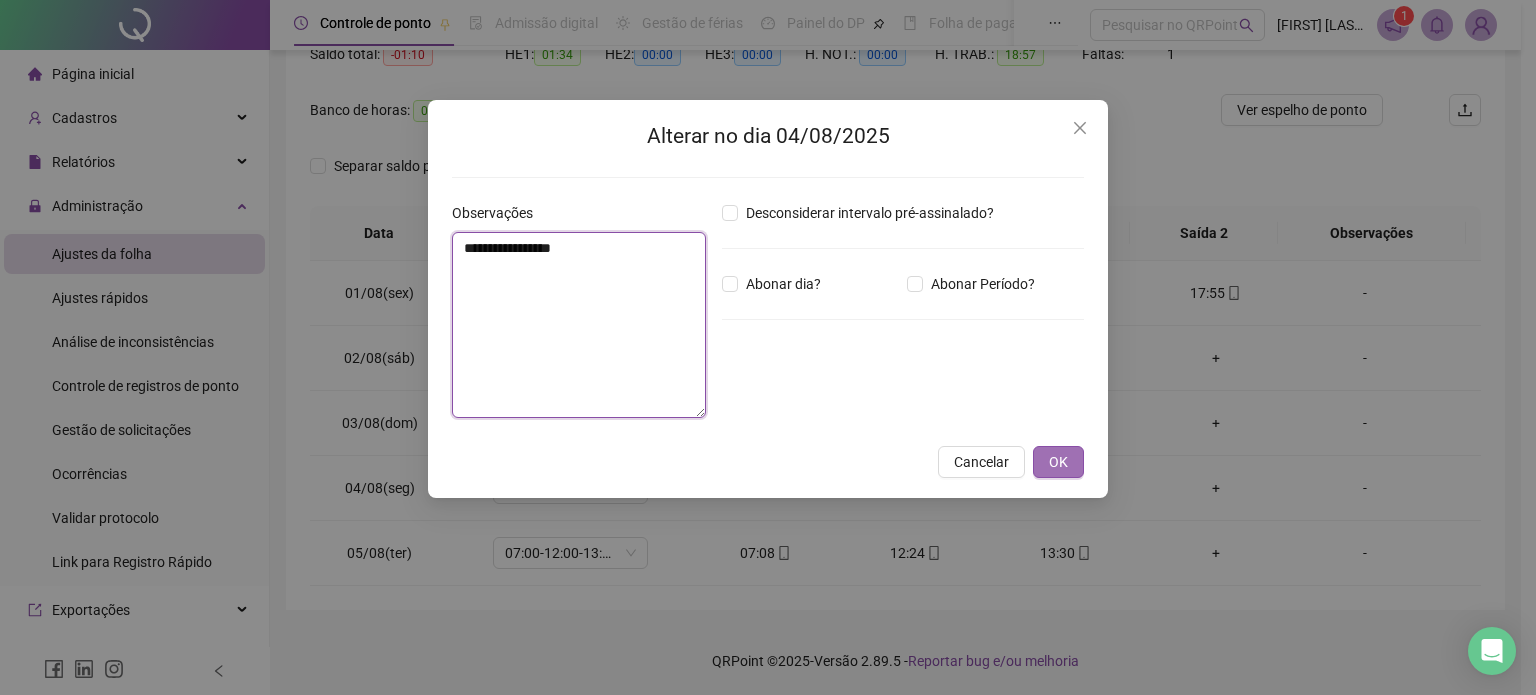 type on "**********" 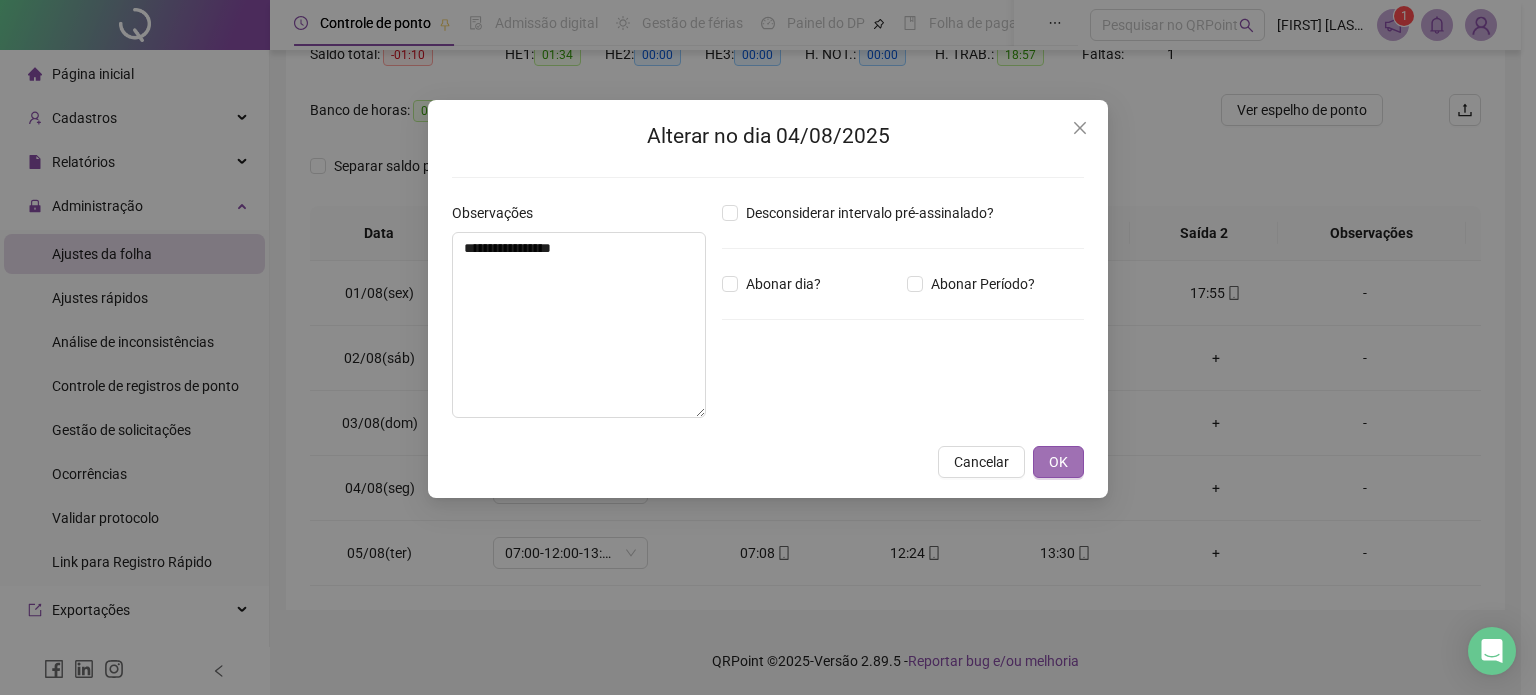 click on "OK" at bounding box center (1058, 462) 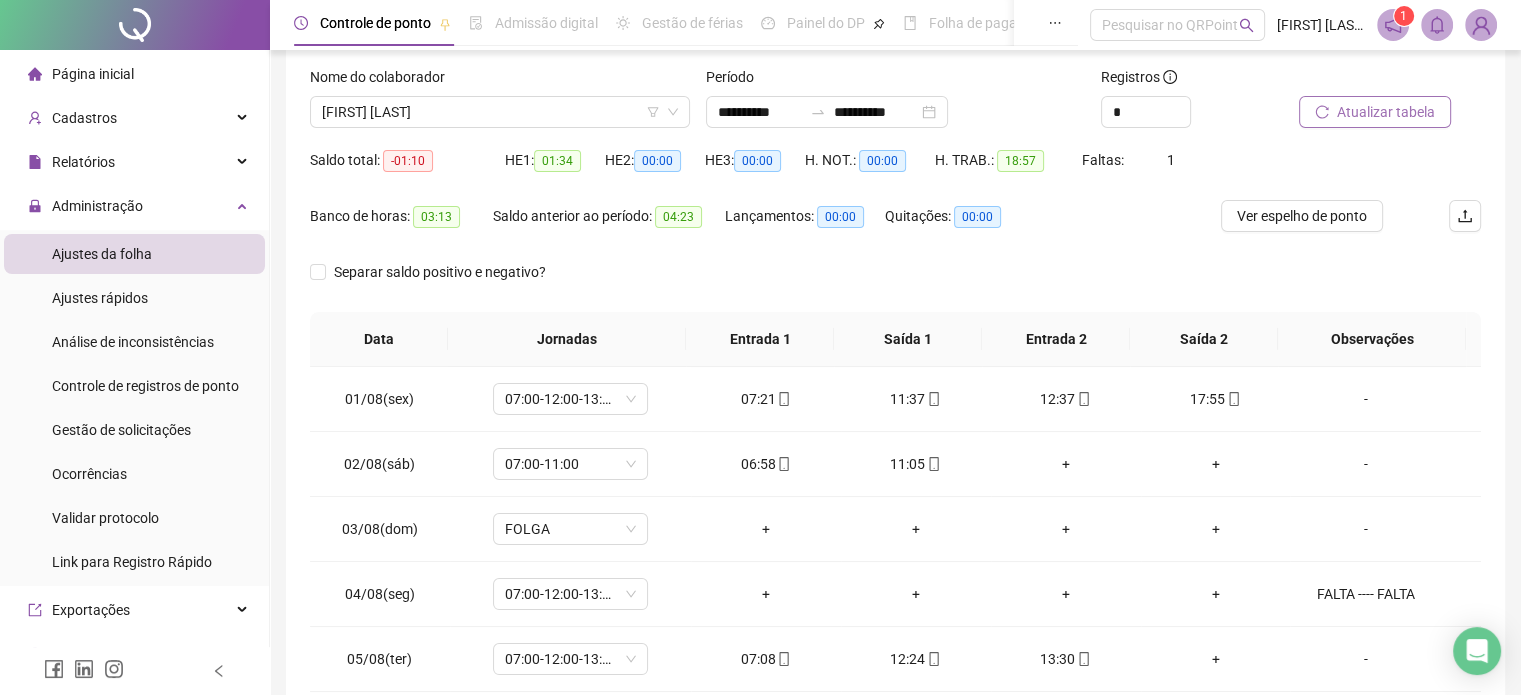 scroll, scrollTop: 0, scrollLeft: 0, axis: both 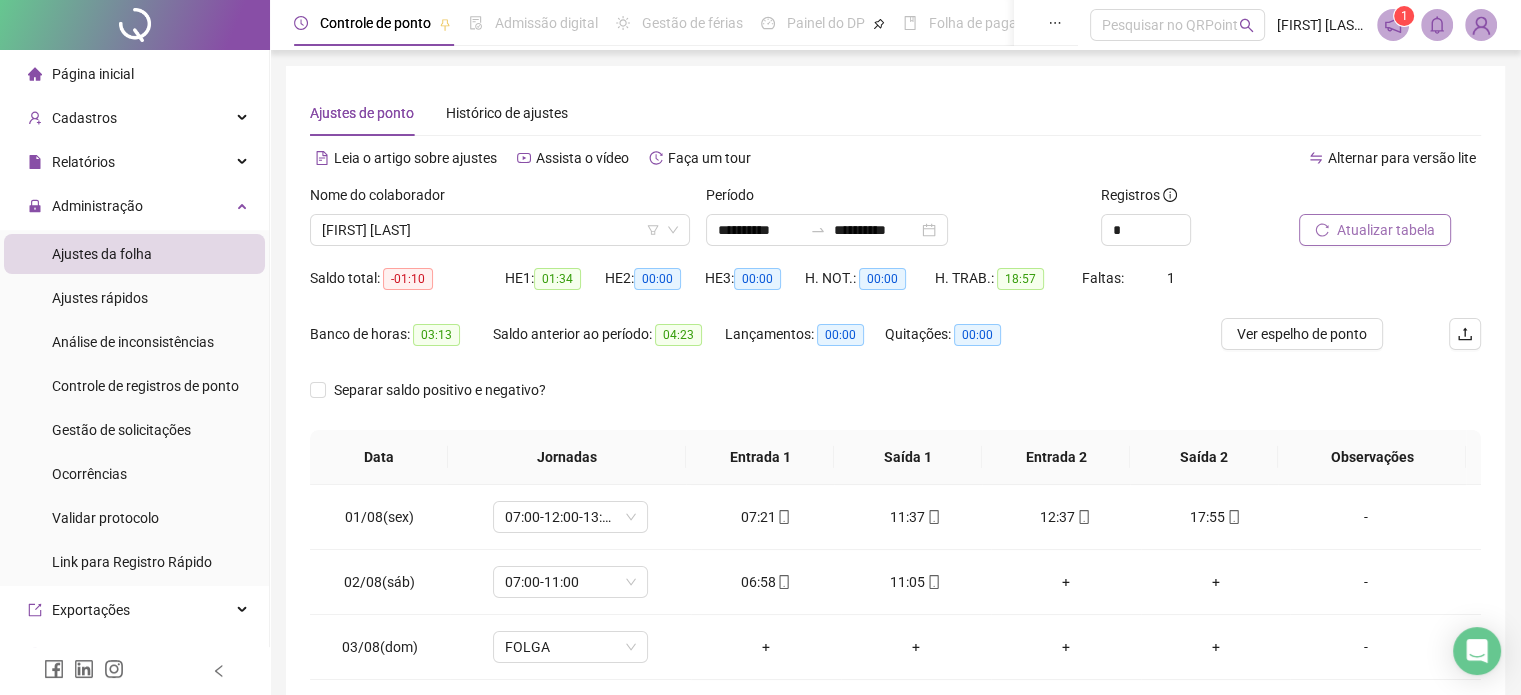 click on "Atualizar tabela" at bounding box center [1375, 230] 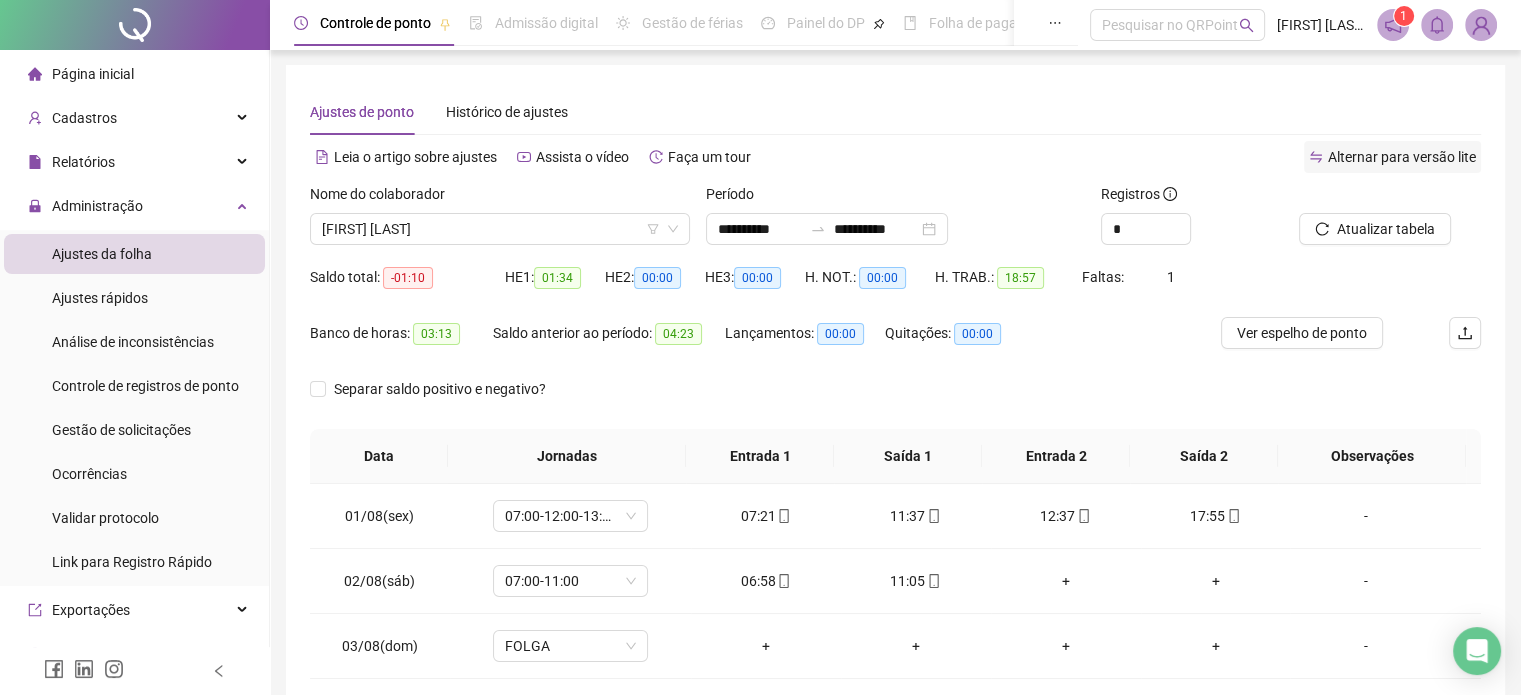 scroll, scrollTop: 0, scrollLeft: 0, axis: both 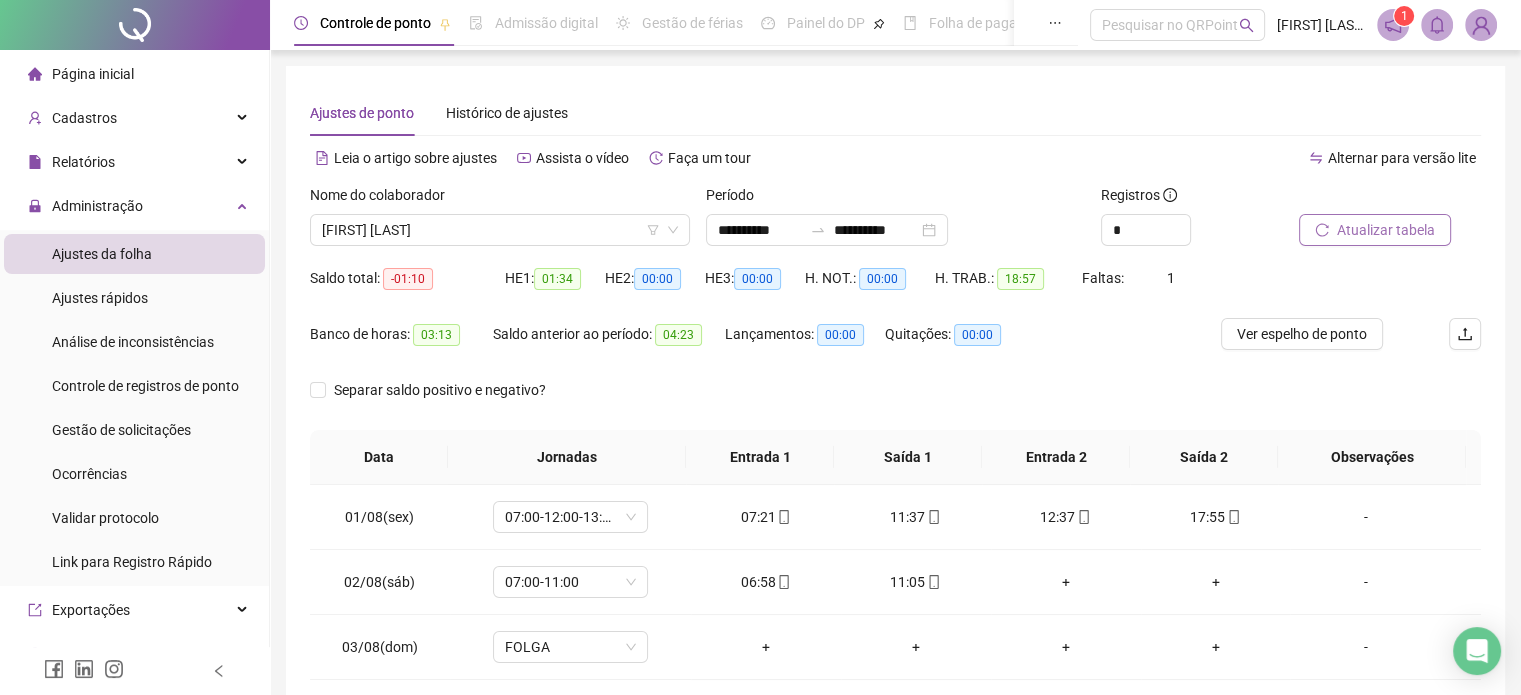 click on "Atualizar tabela" at bounding box center (1386, 230) 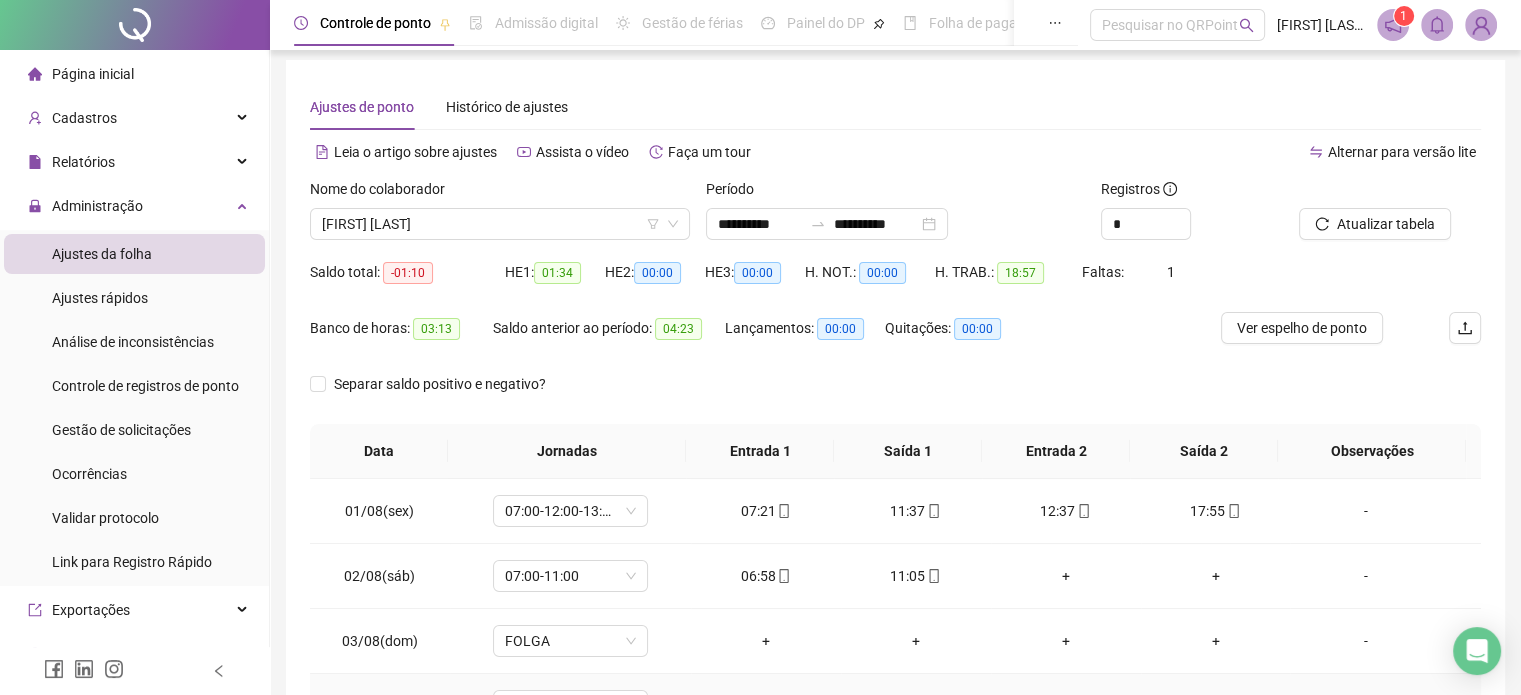 scroll, scrollTop: 0, scrollLeft: 0, axis: both 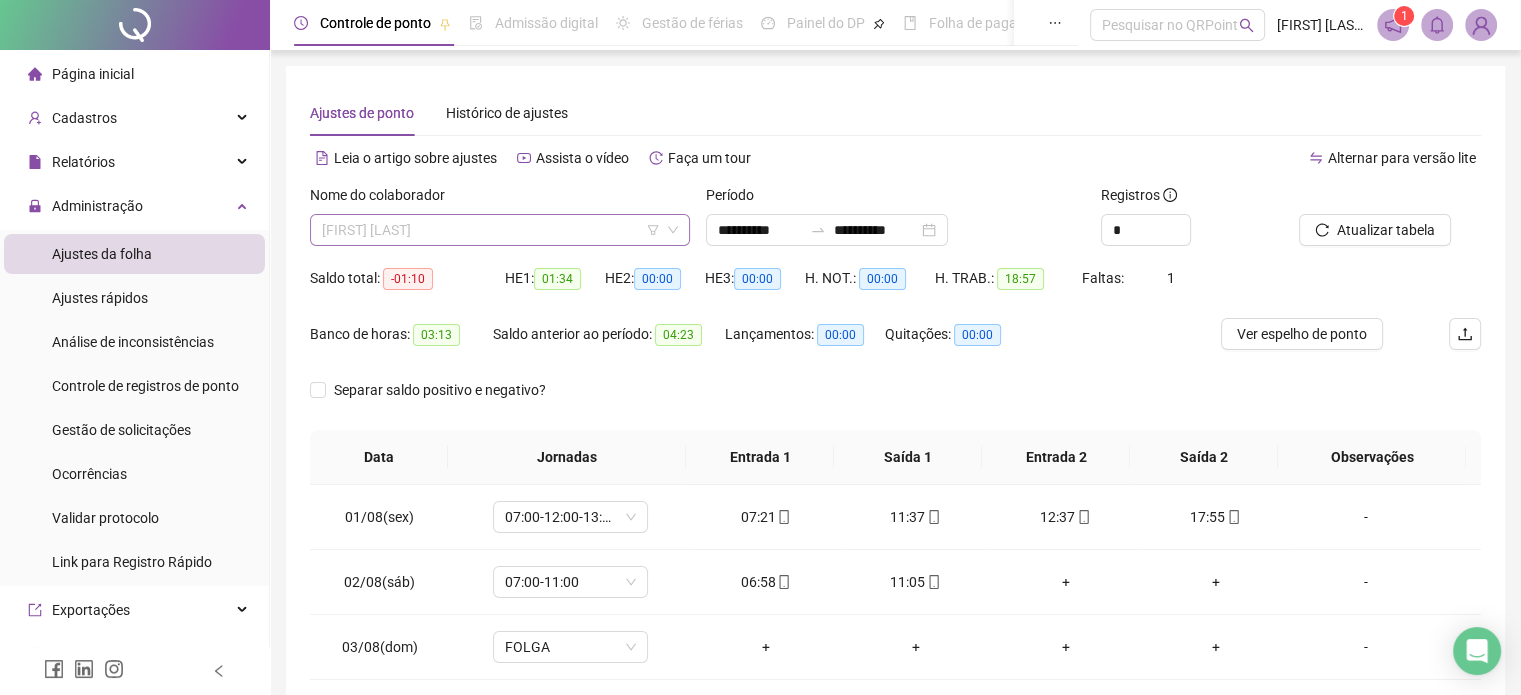 click on "[FIRST] [LAST]" at bounding box center [500, 230] 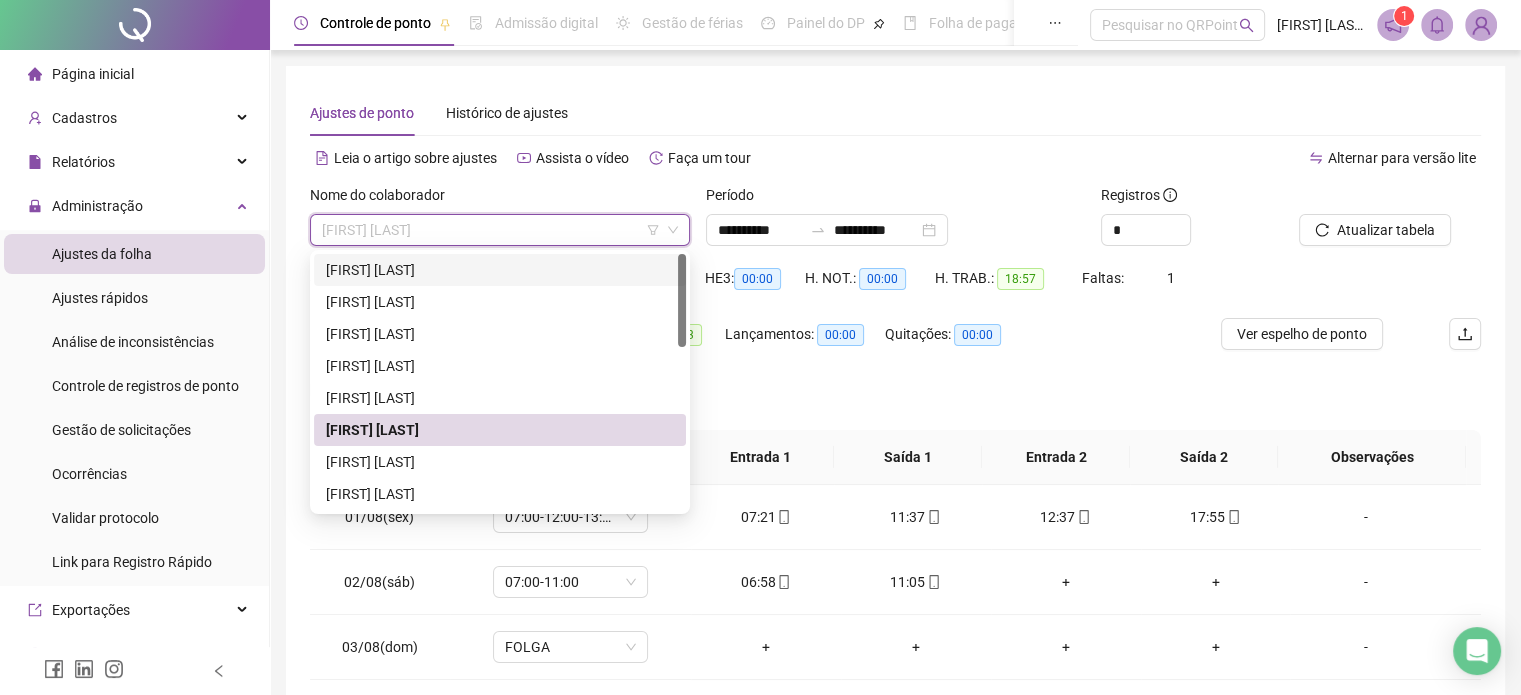 click on "[FIRST] [LAST]" at bounding box center [500, 270] 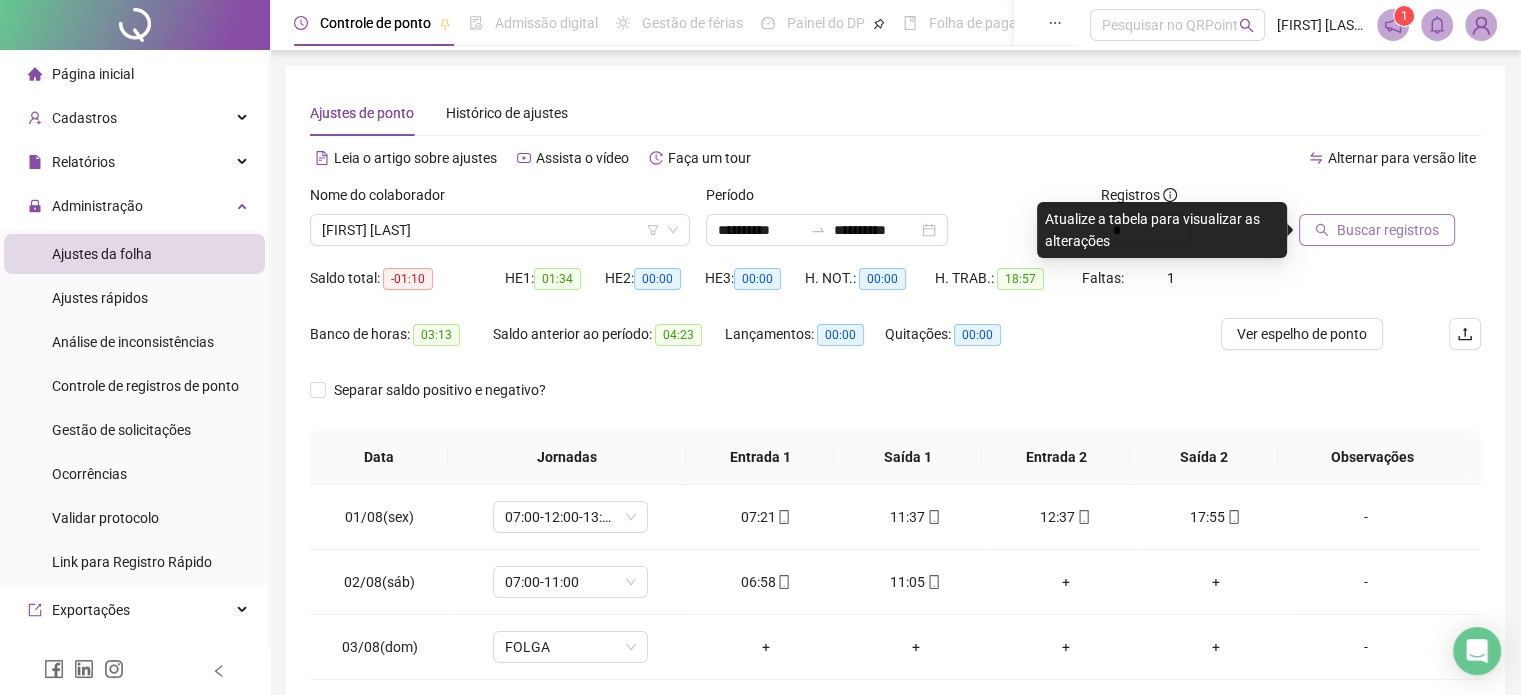 click on "Buscar registros" at bounding box center [1388, 230] 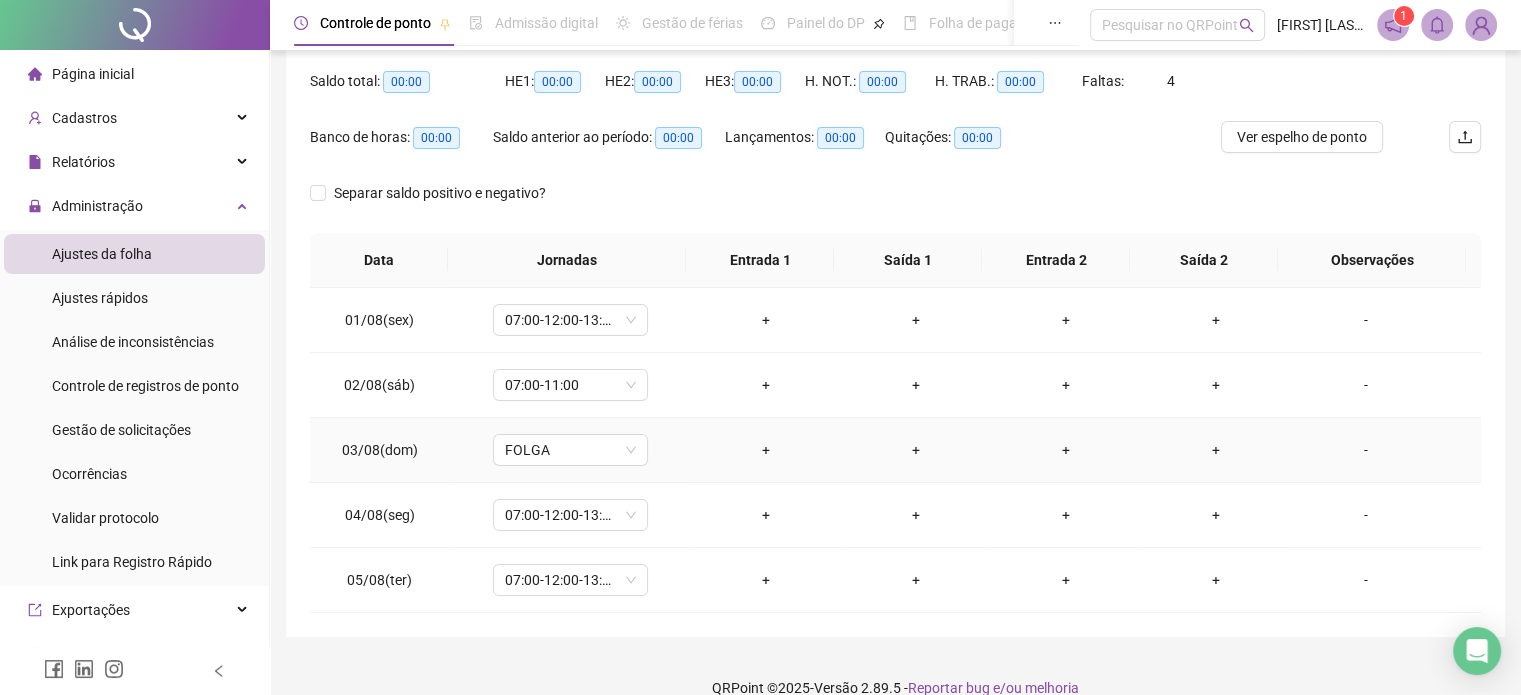 scroll, scrollTop: 200, scrollLeft: 0, axis: vertical 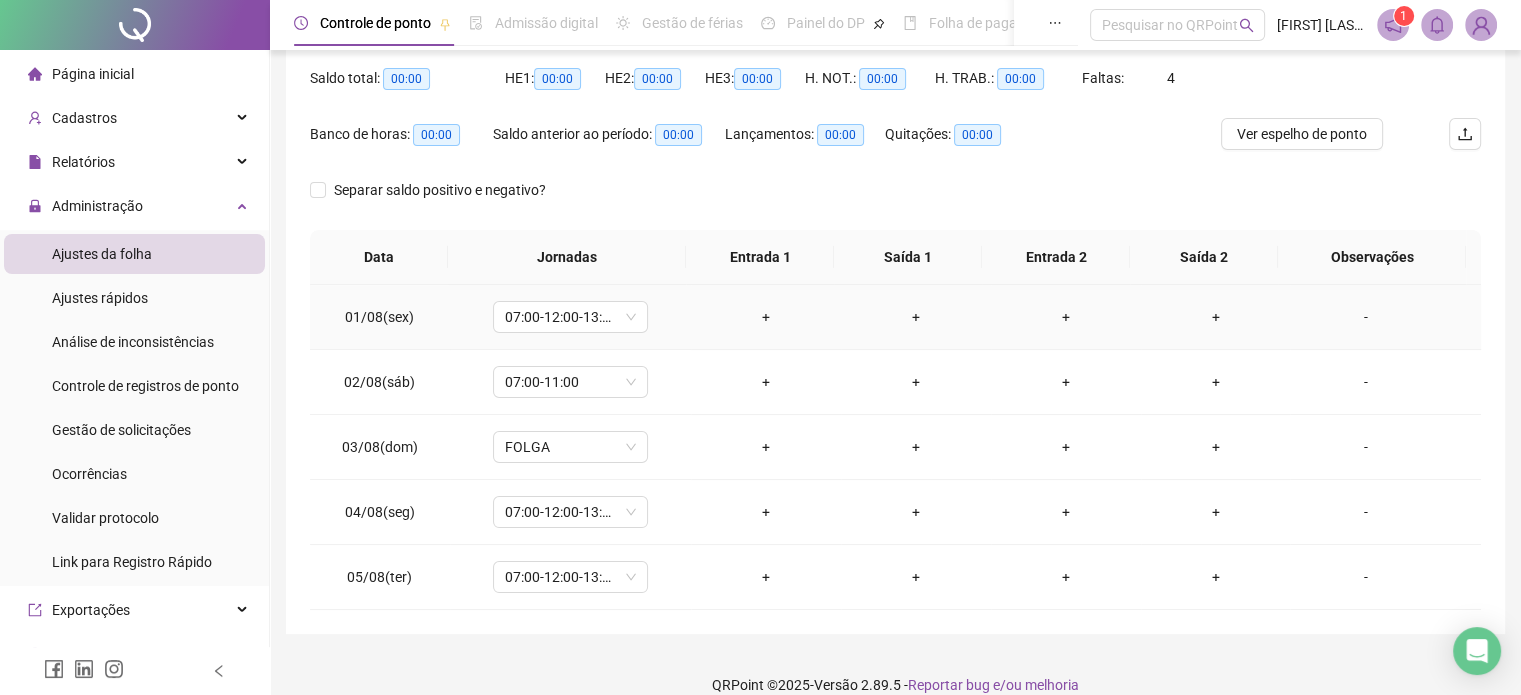 click on "-" at bounding box center (1365, 317) 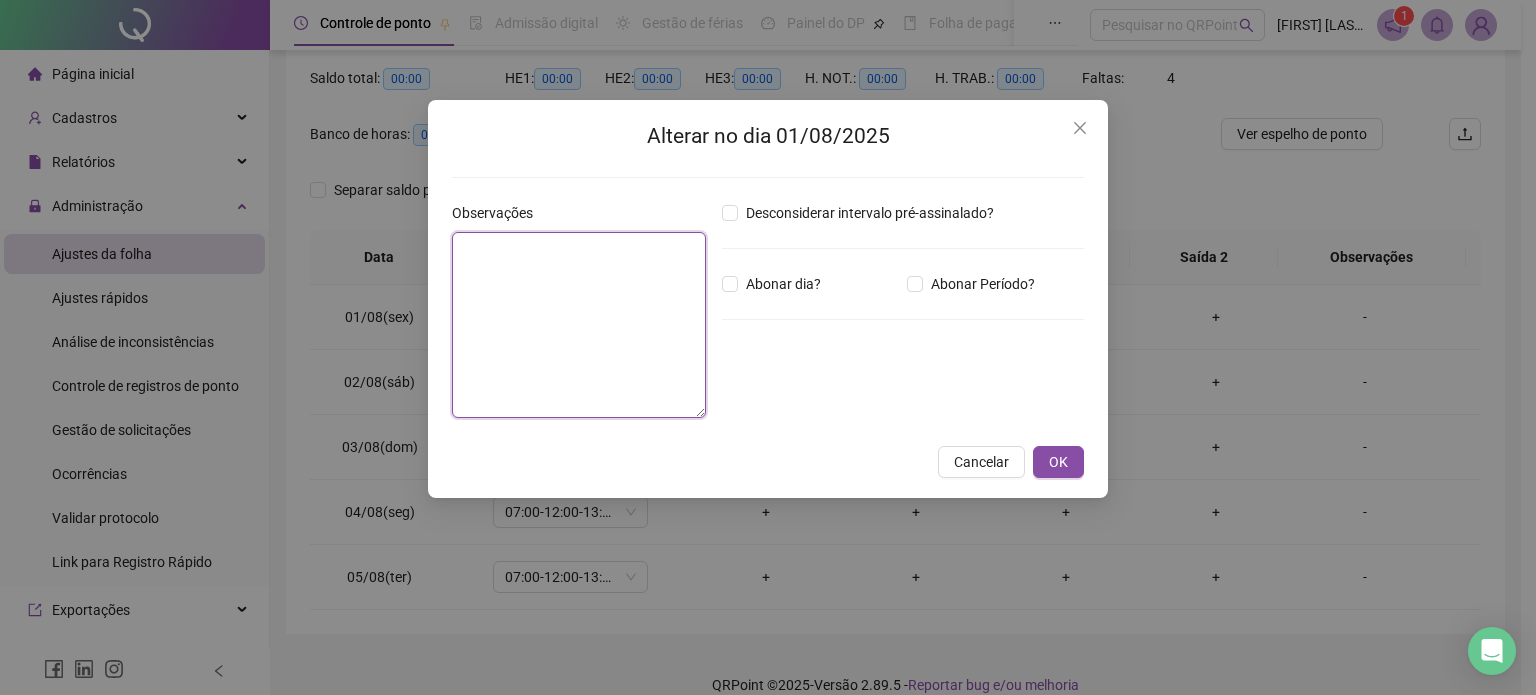 click at bounding box center [579, 325] 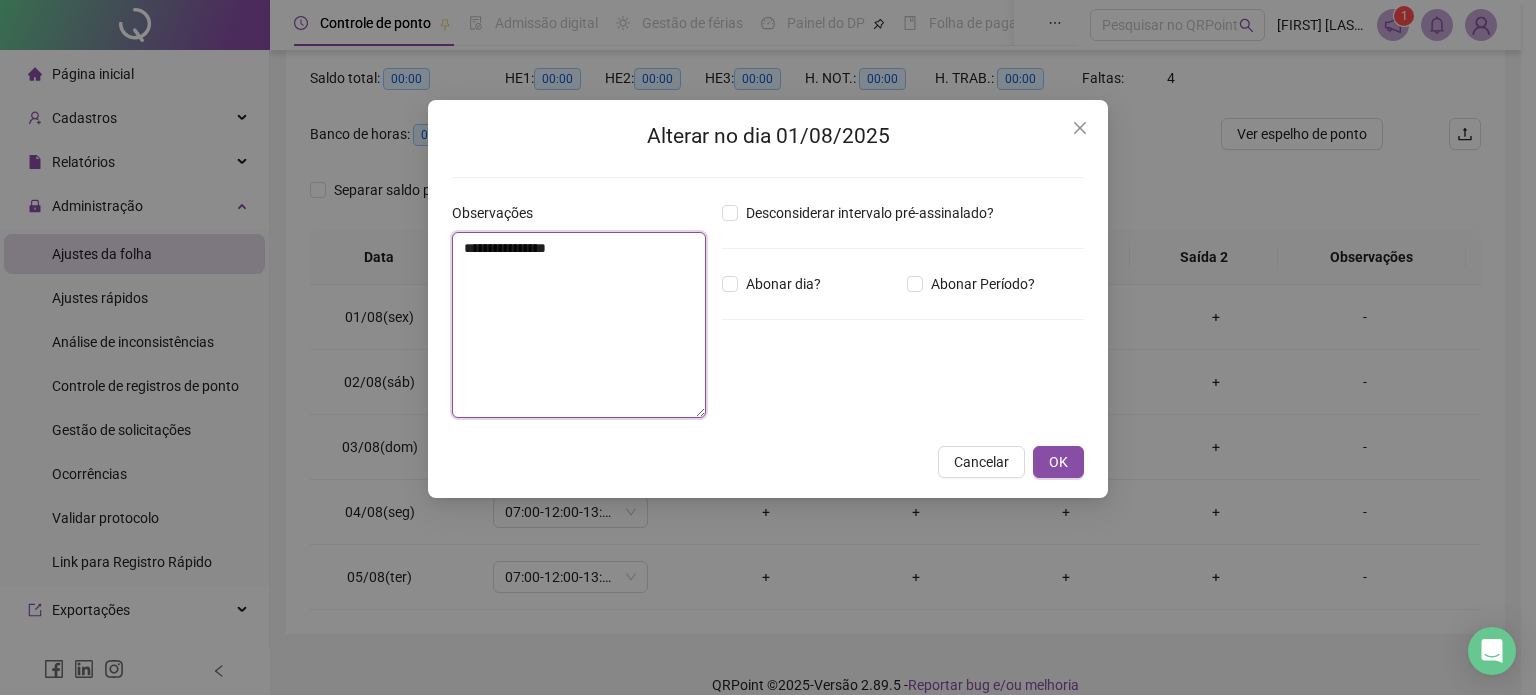 drag, startPoint x: 583, startPoint y: 249, endPoint x: 460, endPoint y: 250, distance: 123.00407 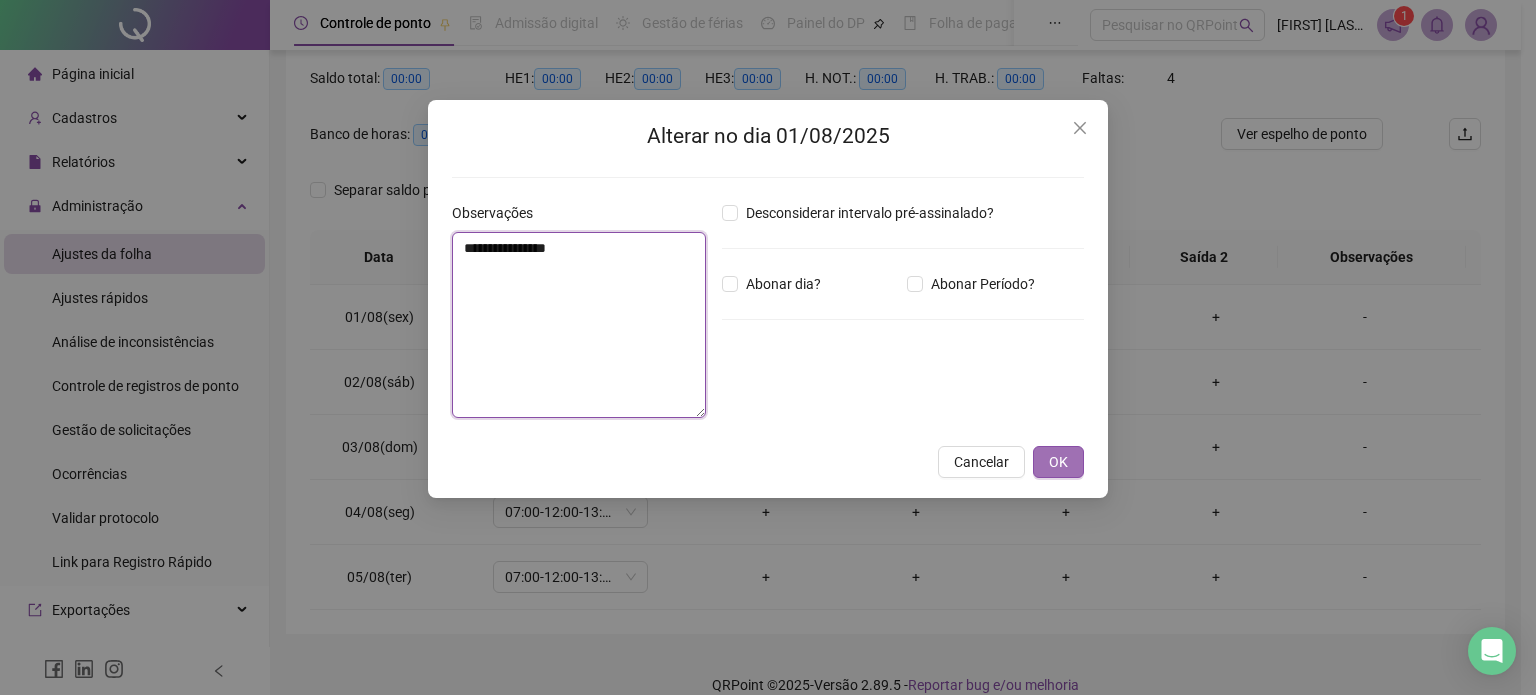 type on "**********" 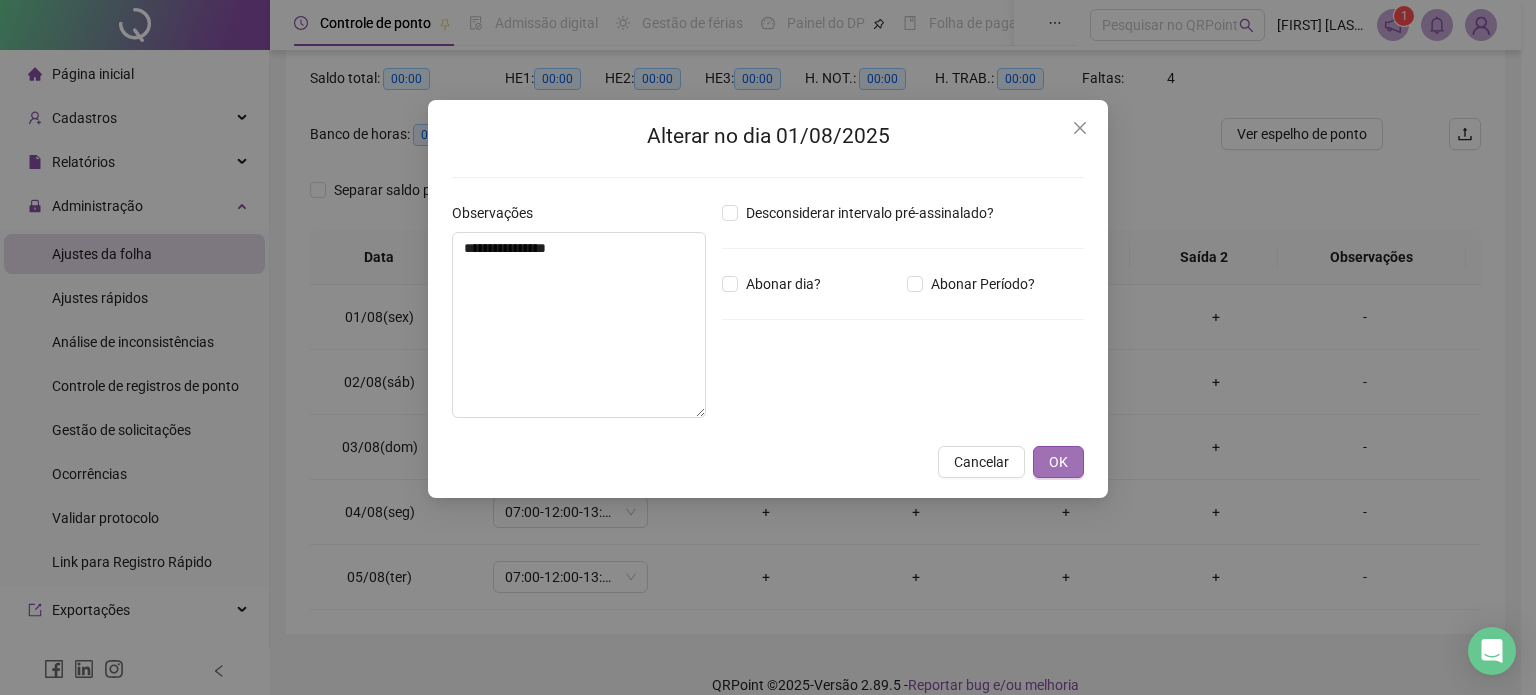 click on "OK" at bounding box center (1058, 462) 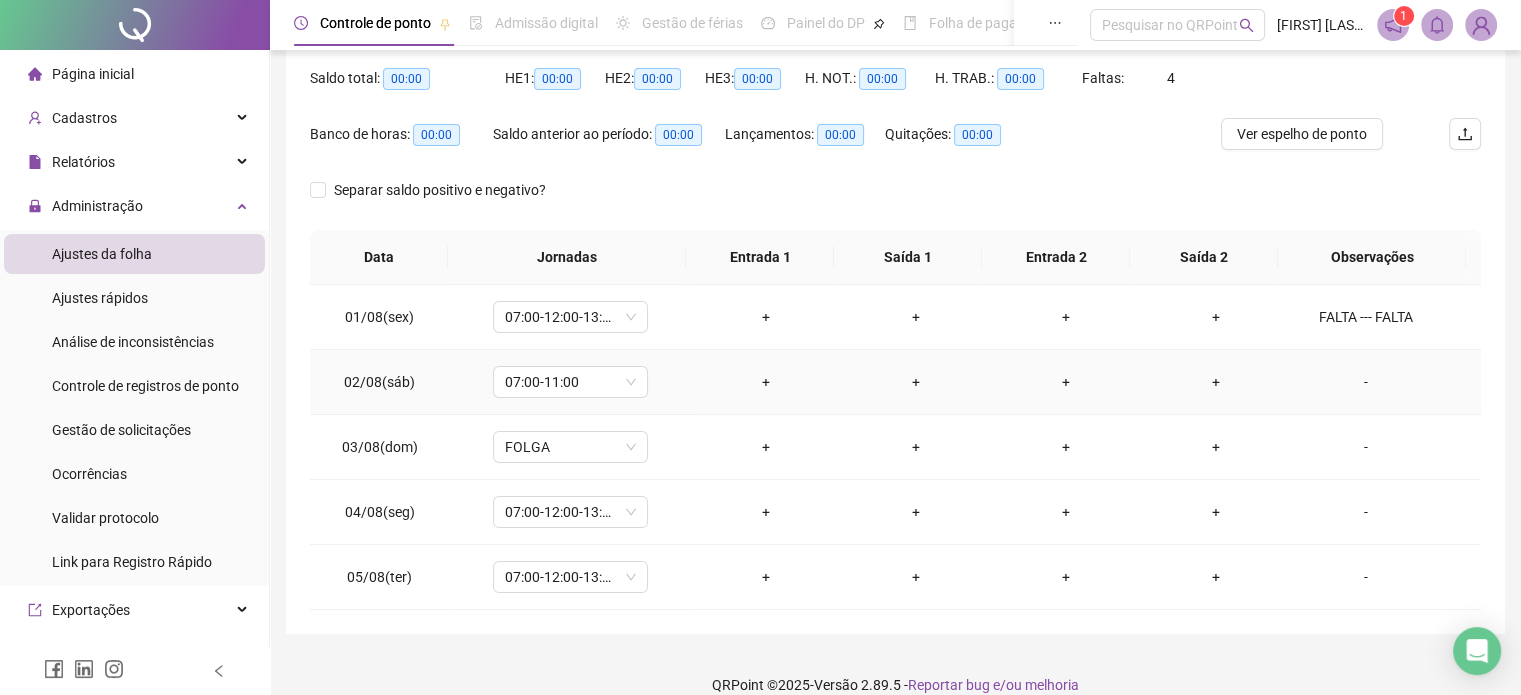 click on "-" at bounding box center [1365, 382] 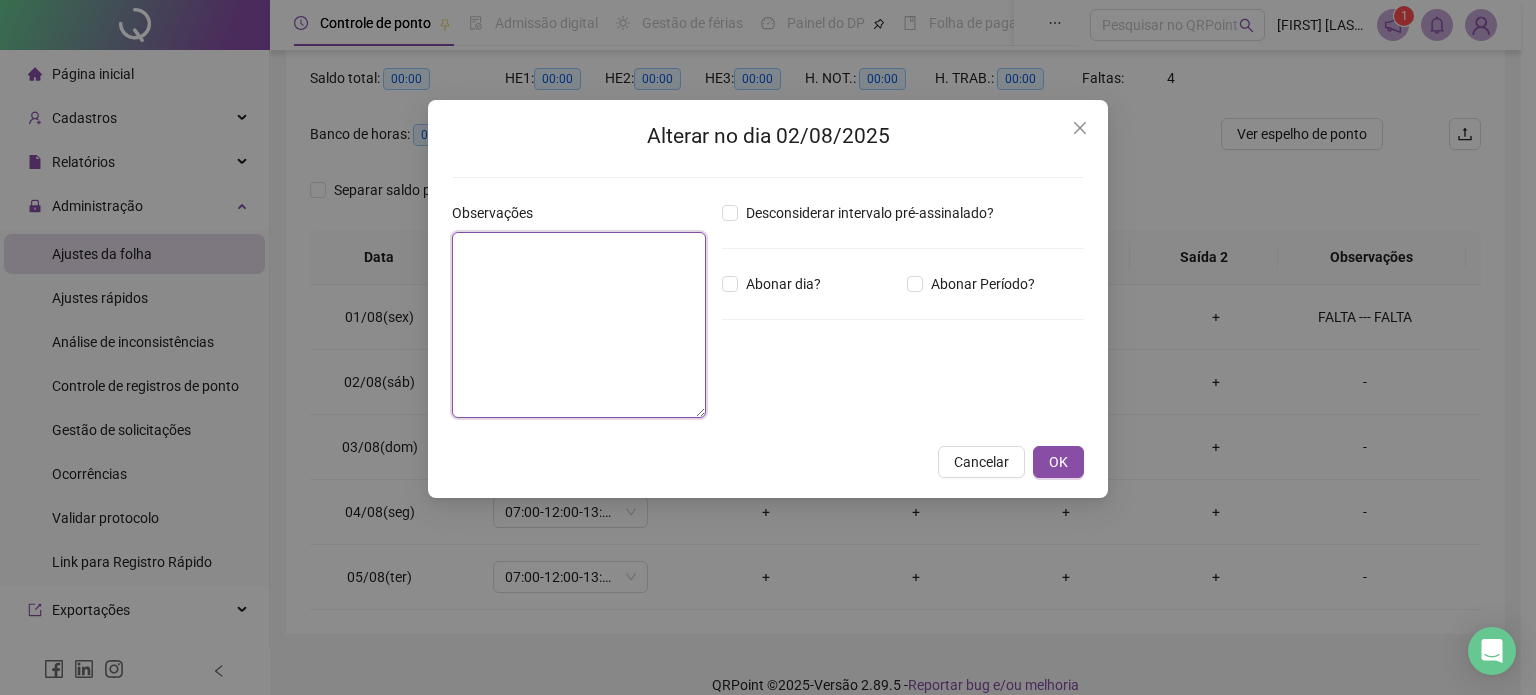 click at bounding box center (579, 325) 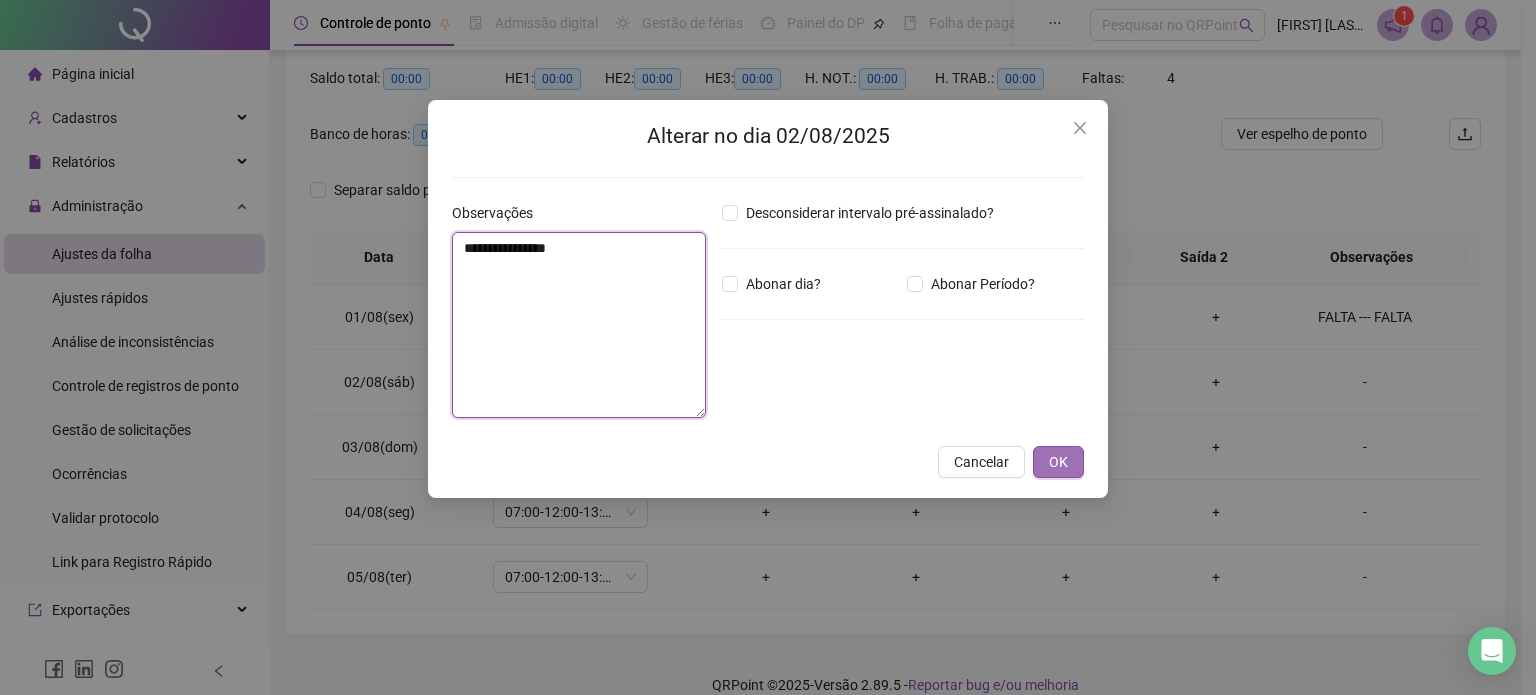 type on "**********" 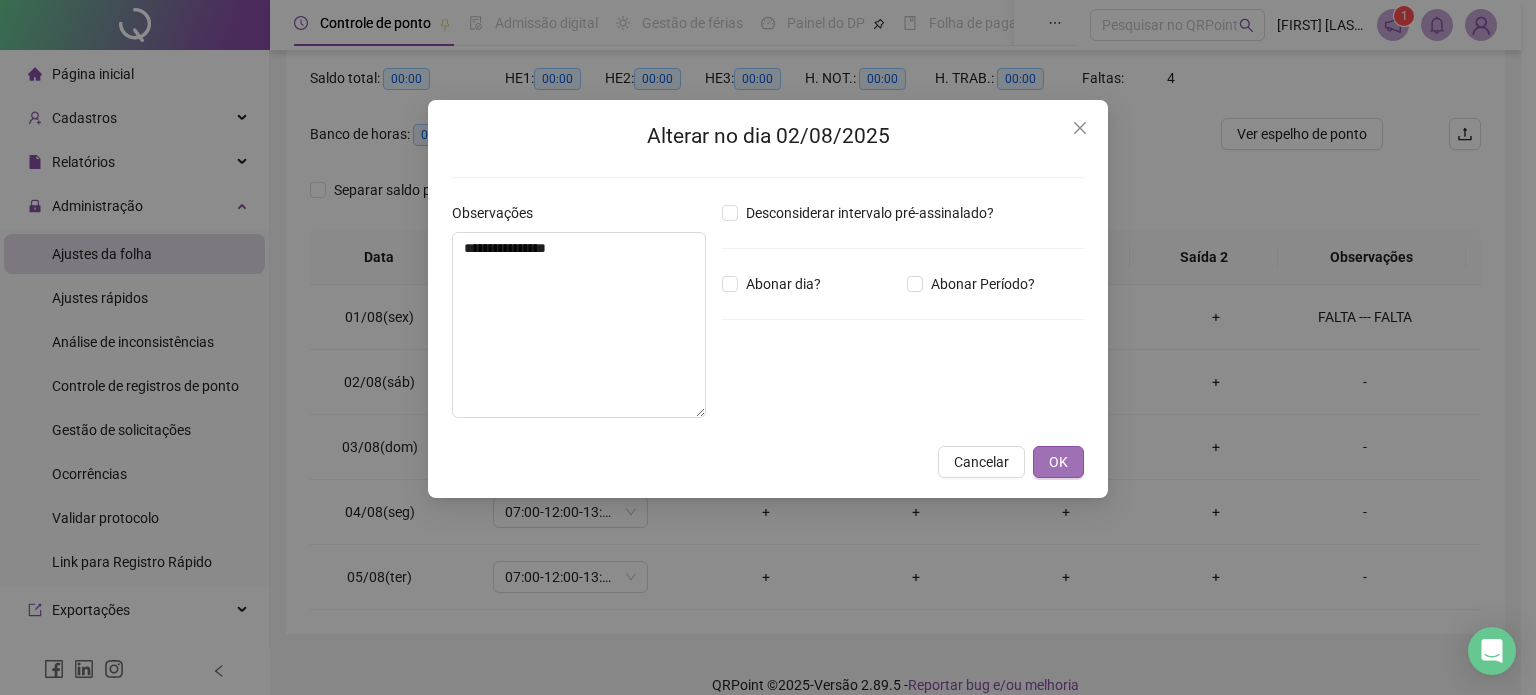 click on "OK" at bounding box center (1058, 462) 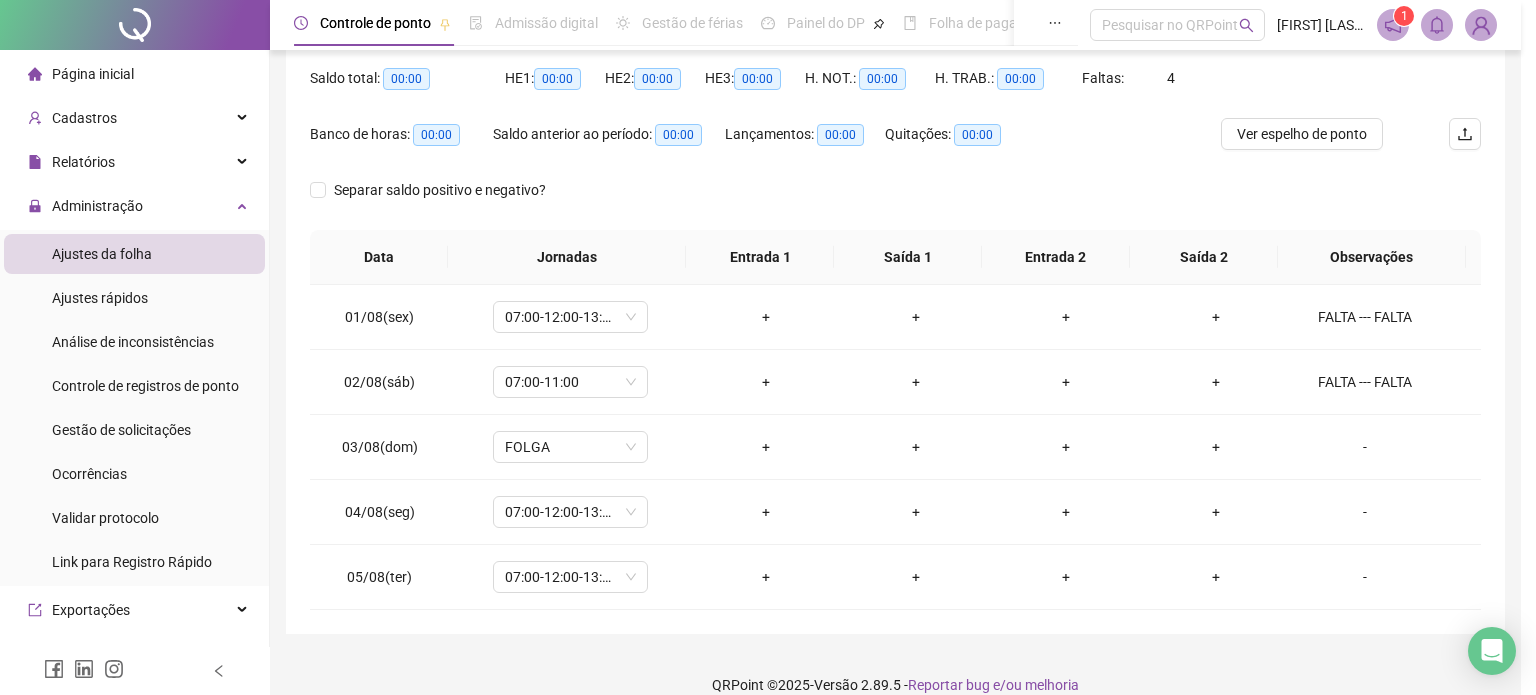 click on "**********" at bounding box center (768, 347) 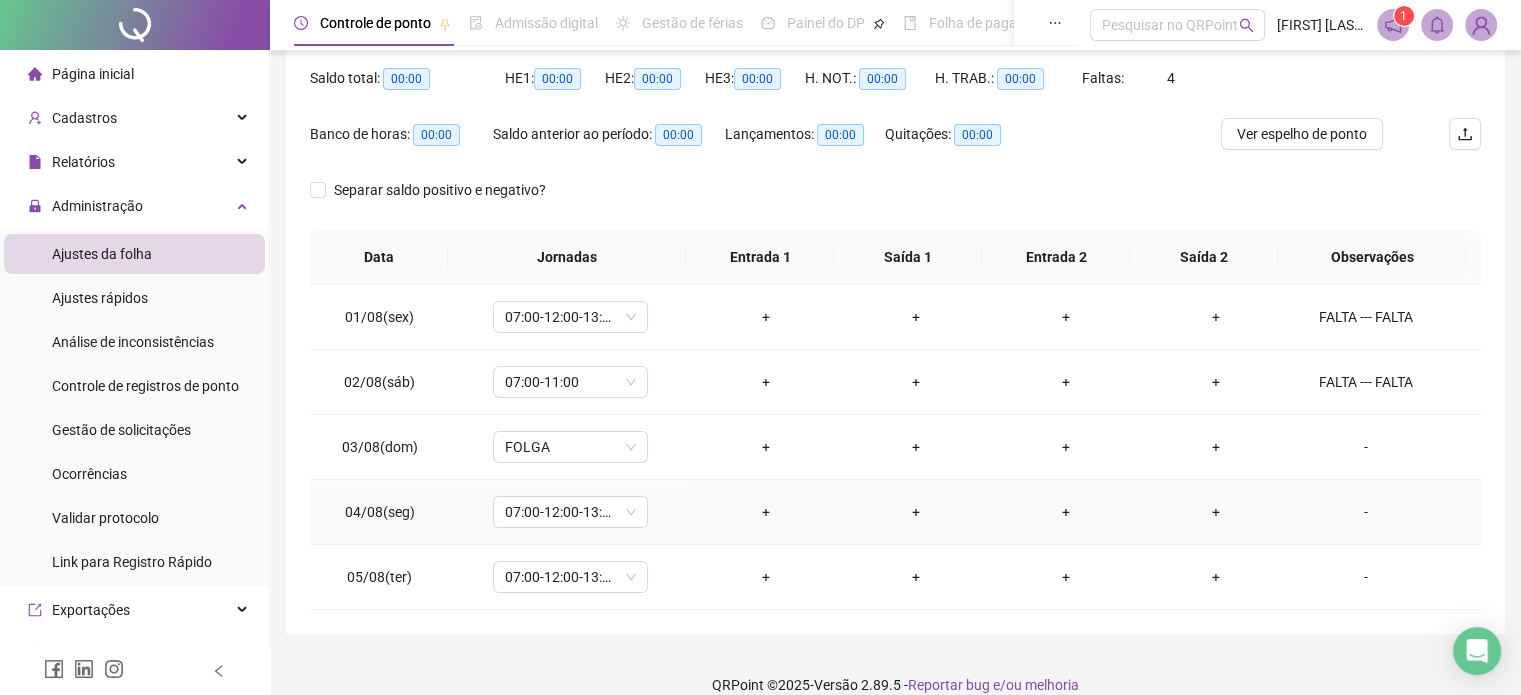 click on "-" at bounding box center (1365, 512) 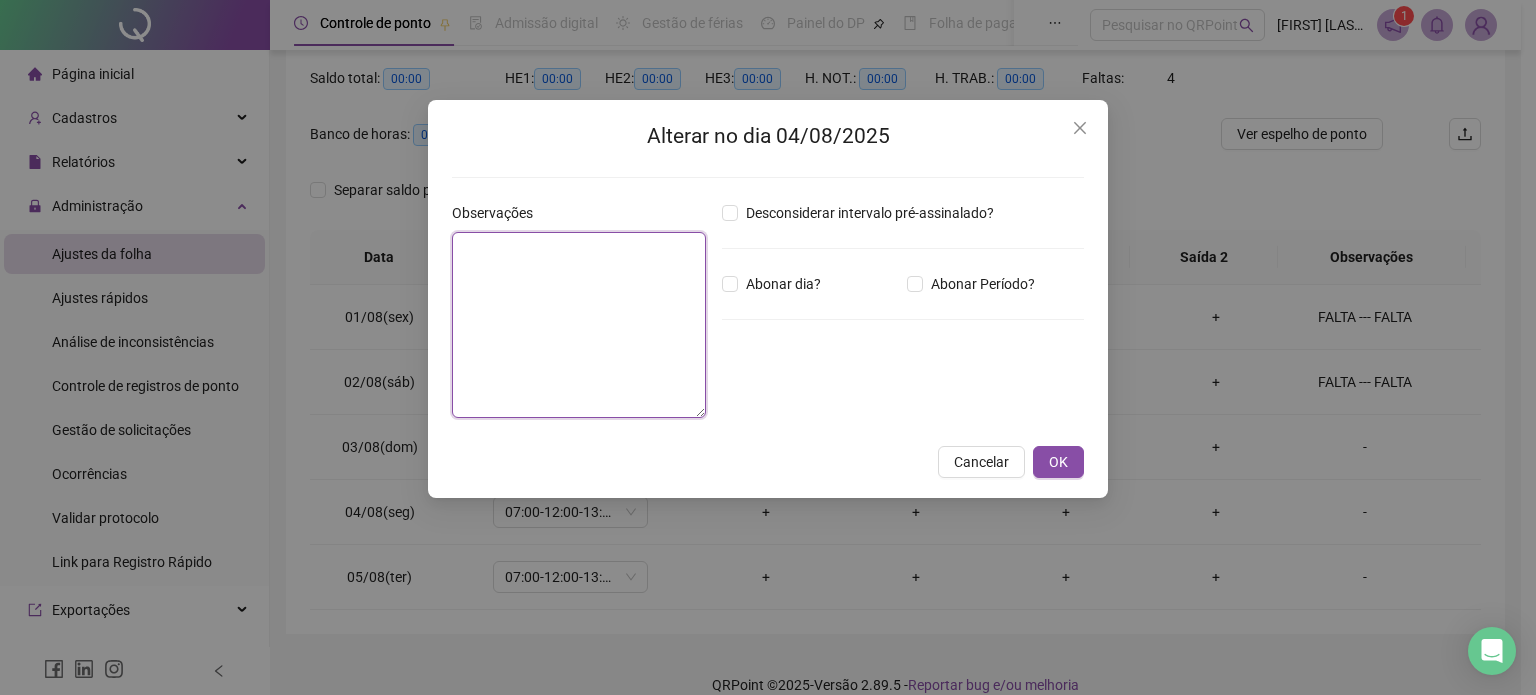 click at bounding box center (579, 325) 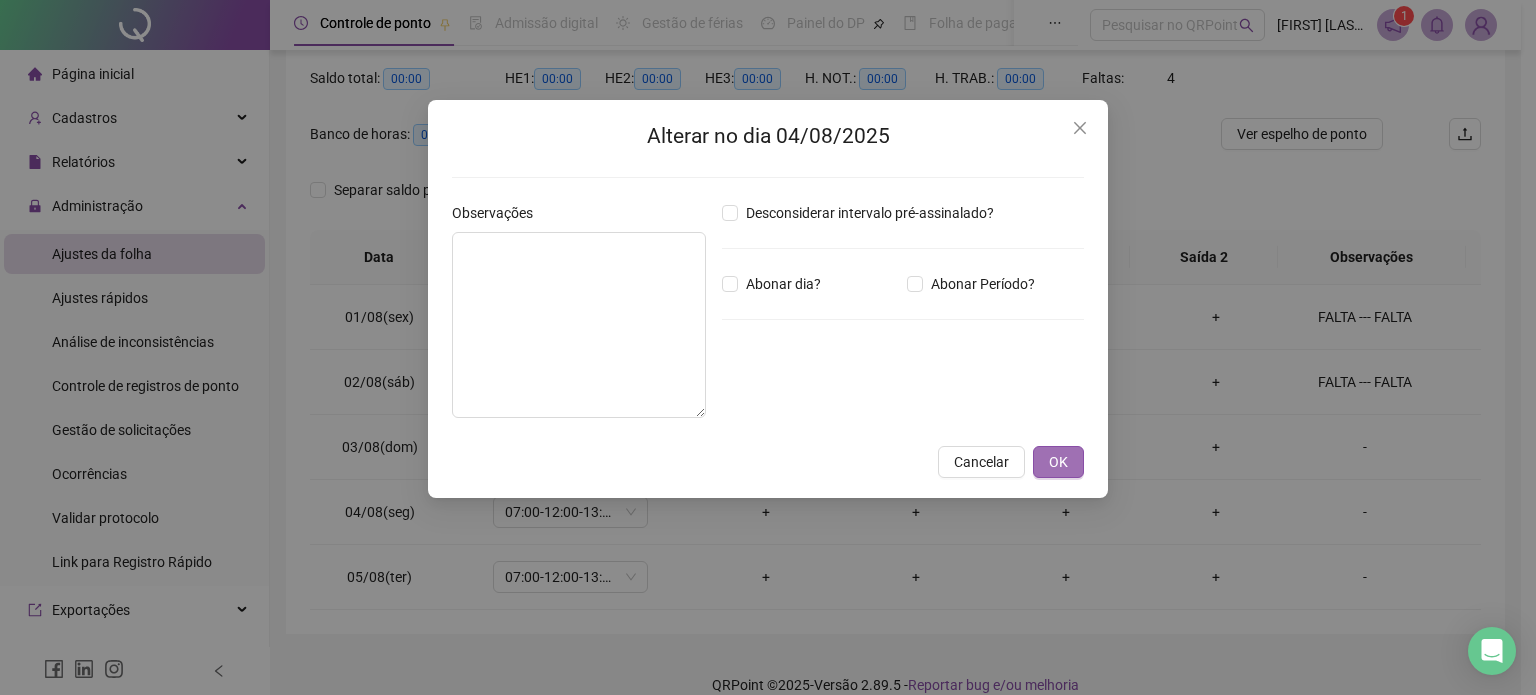click on "OK" at bounding box center (1058, 462) 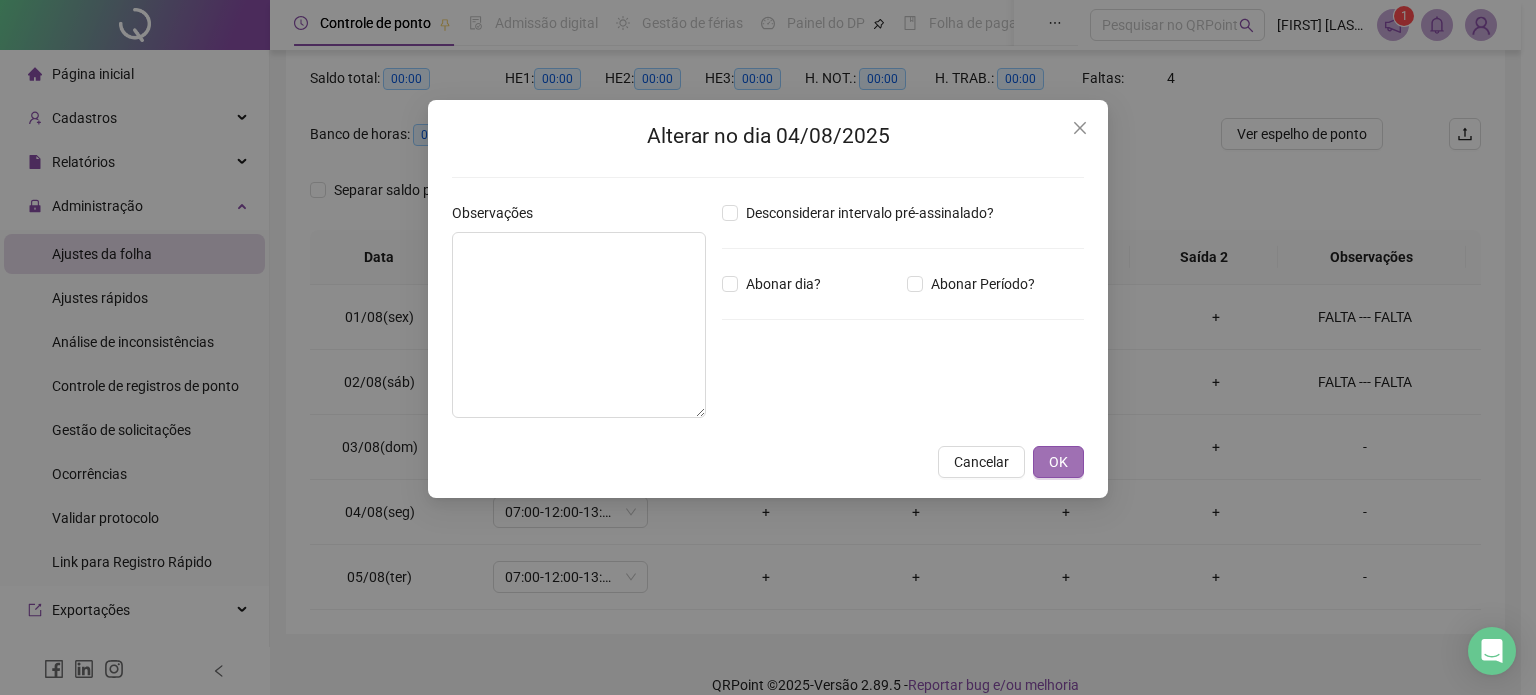 click on "OK" at bounding box center [1058, 462] 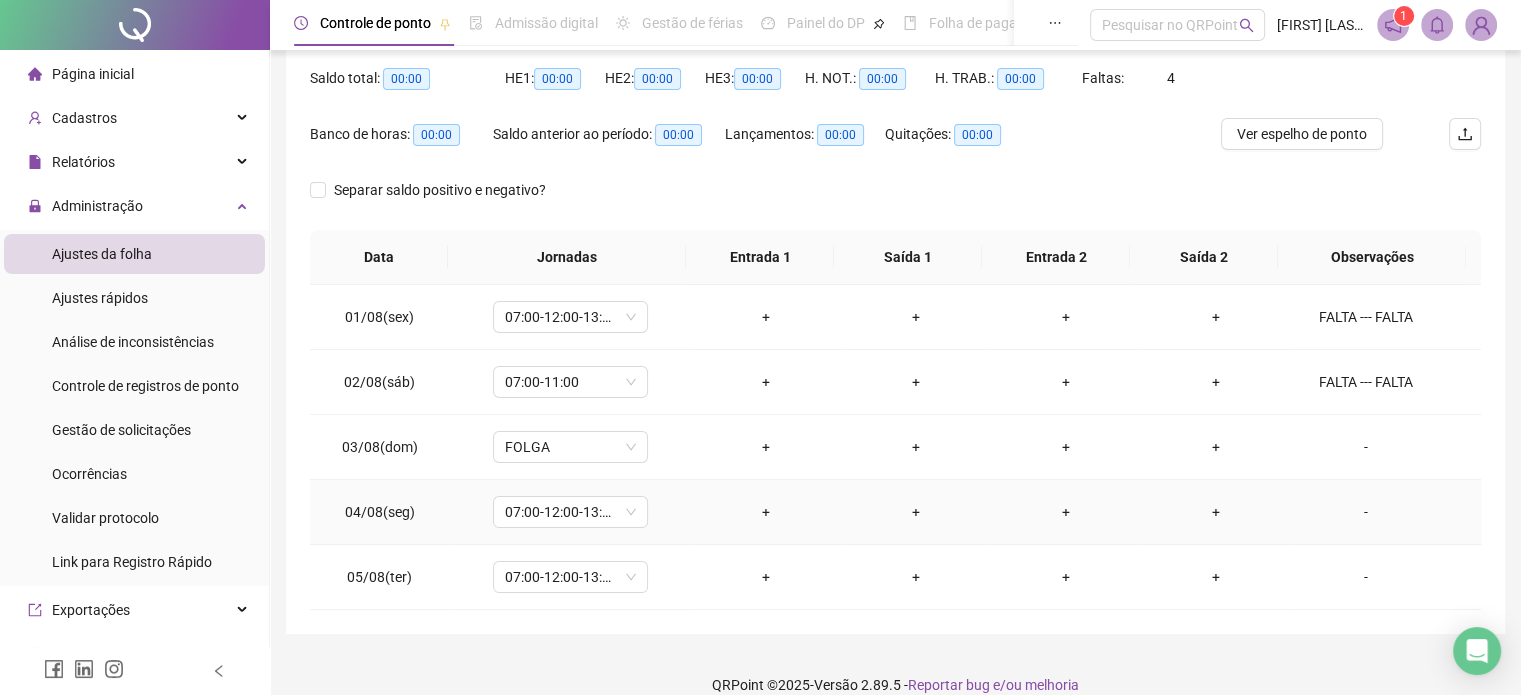 click on "-" at bounding box center [1365, 512] 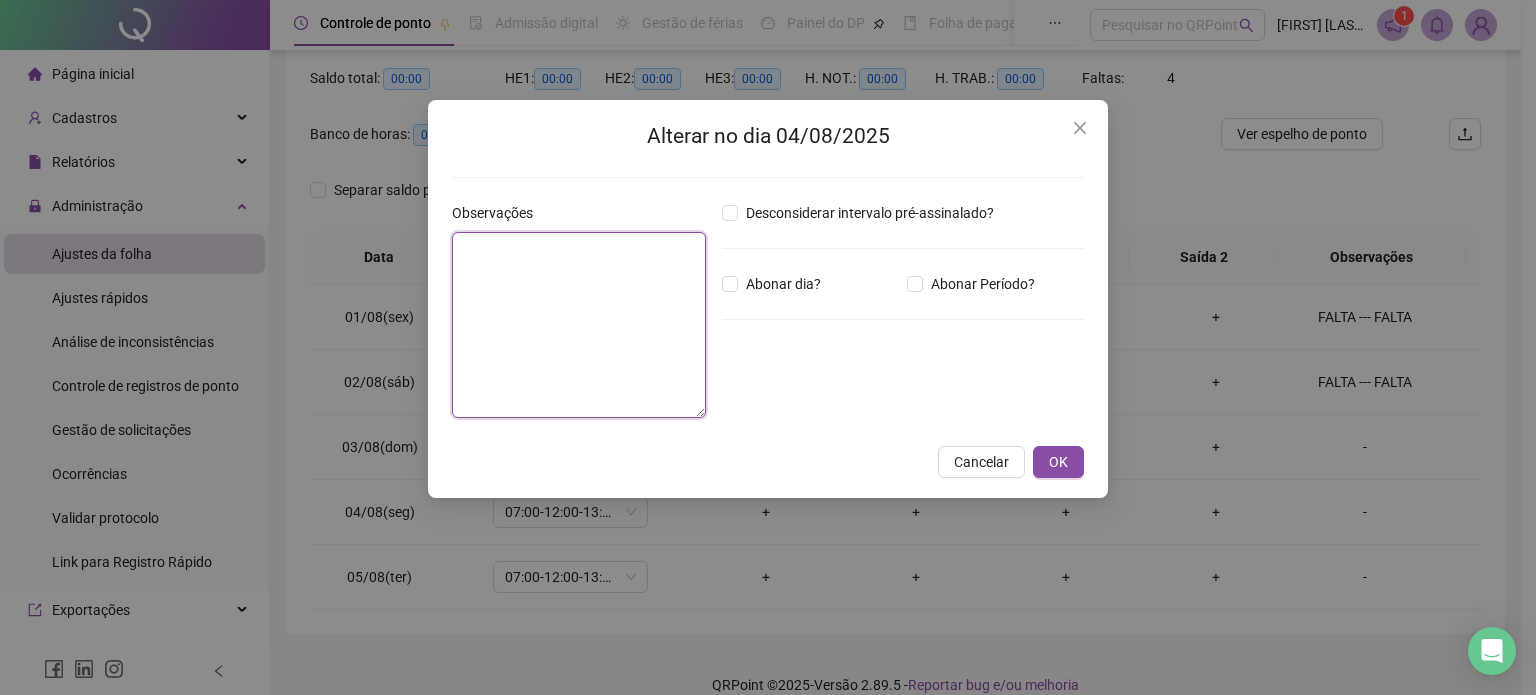 click at bounding box center (579, 325) 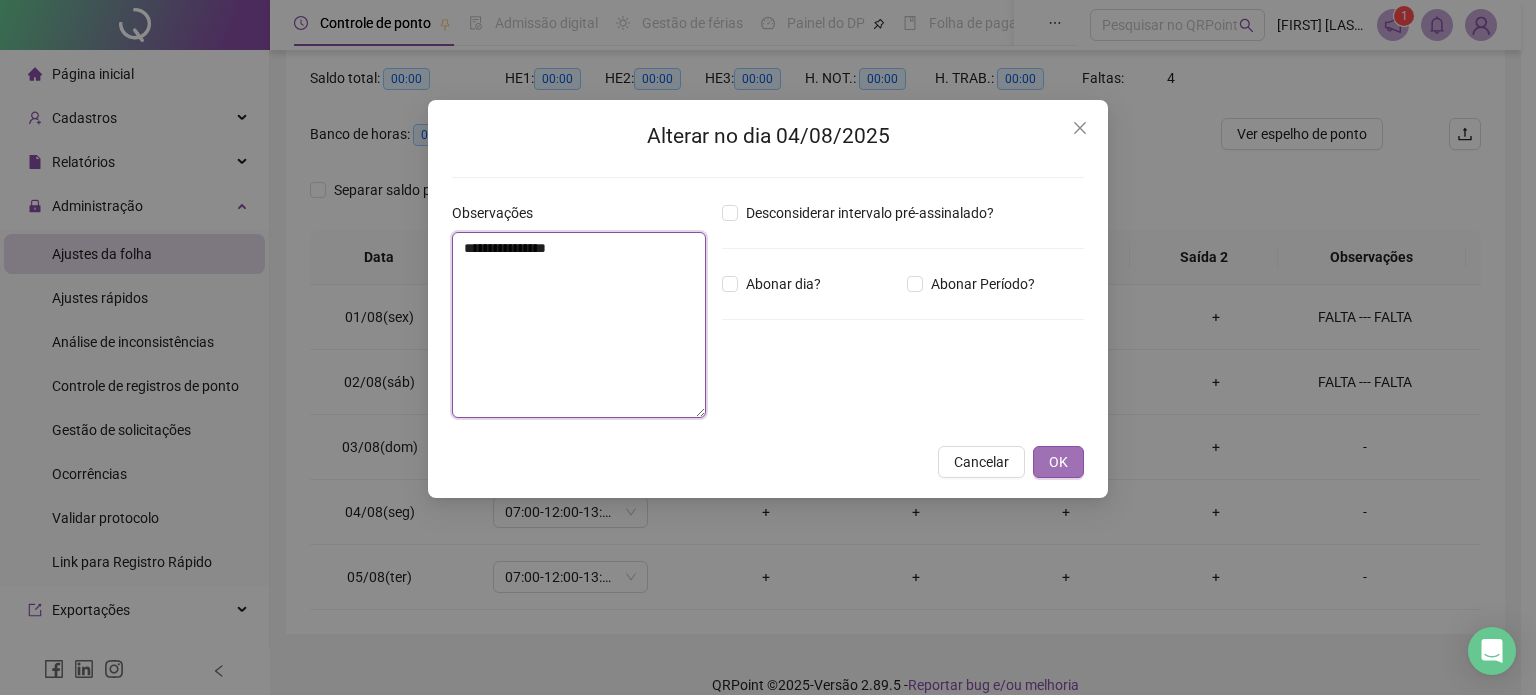 type on "**********" 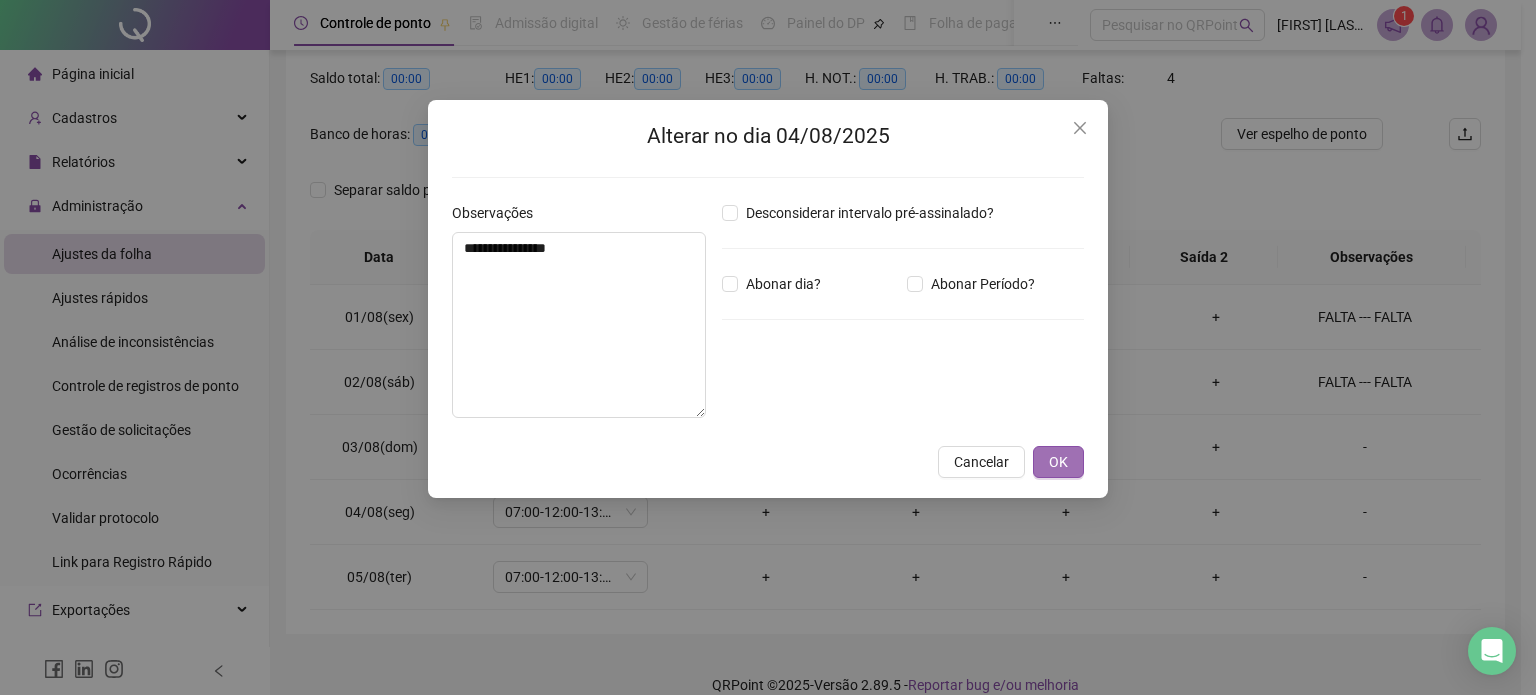 click on "OK" at bounding box center [1058, 462] 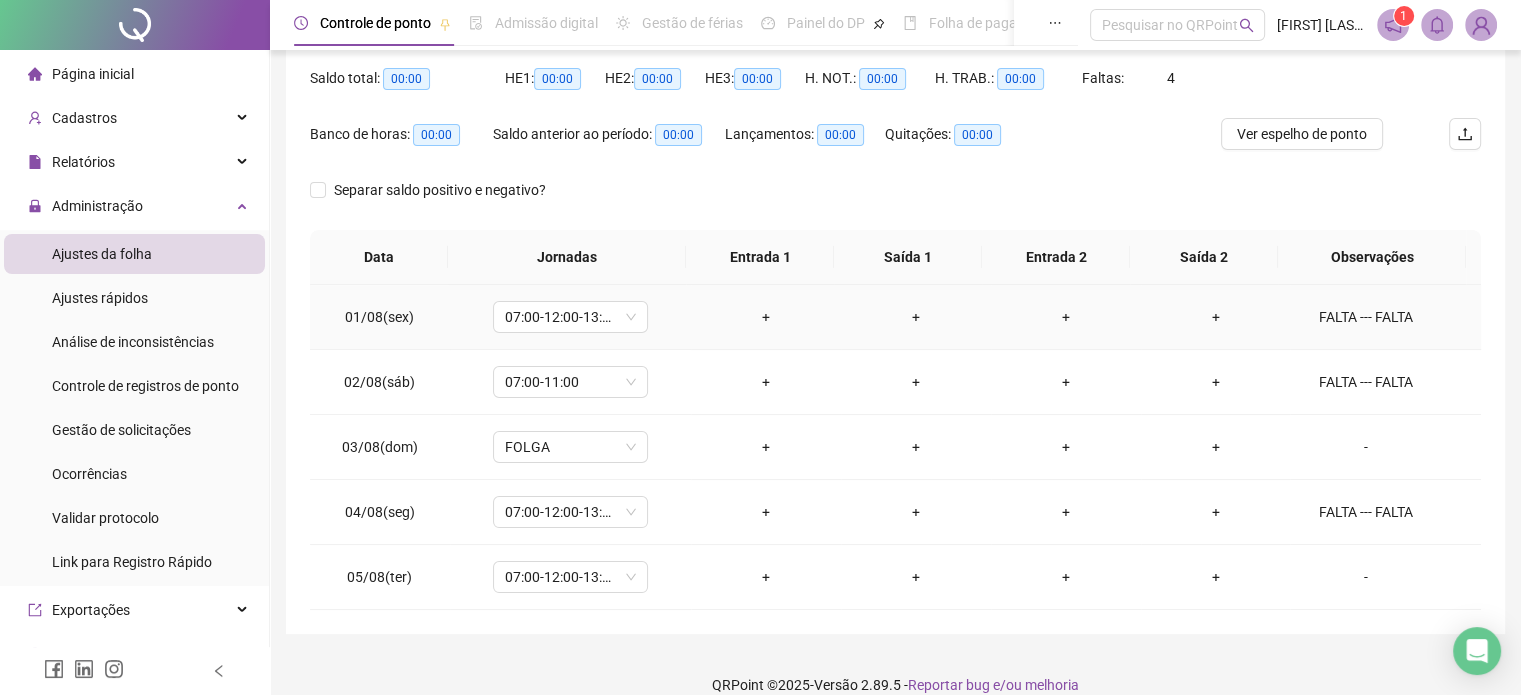 click on "FALTA  --- FALTA" at bounding box center (1365, 317) 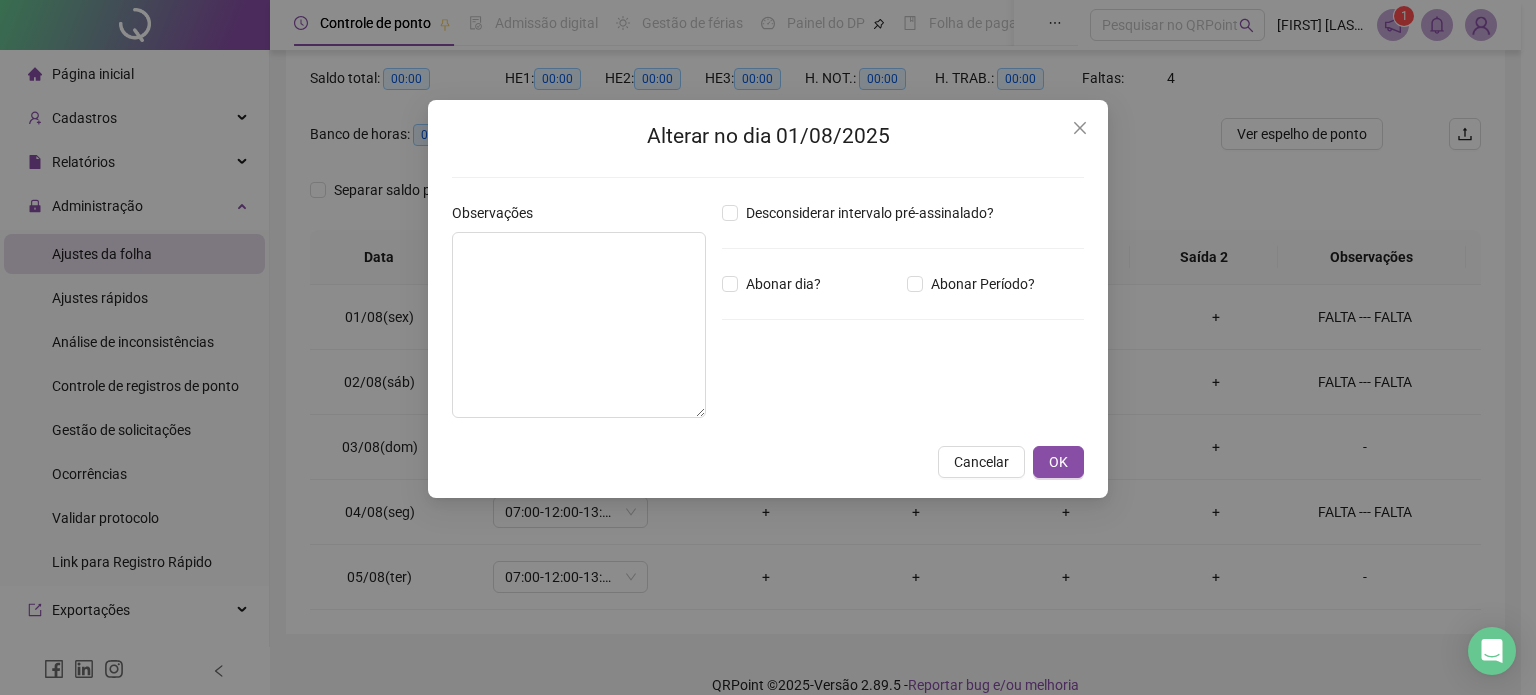 type on "**********" 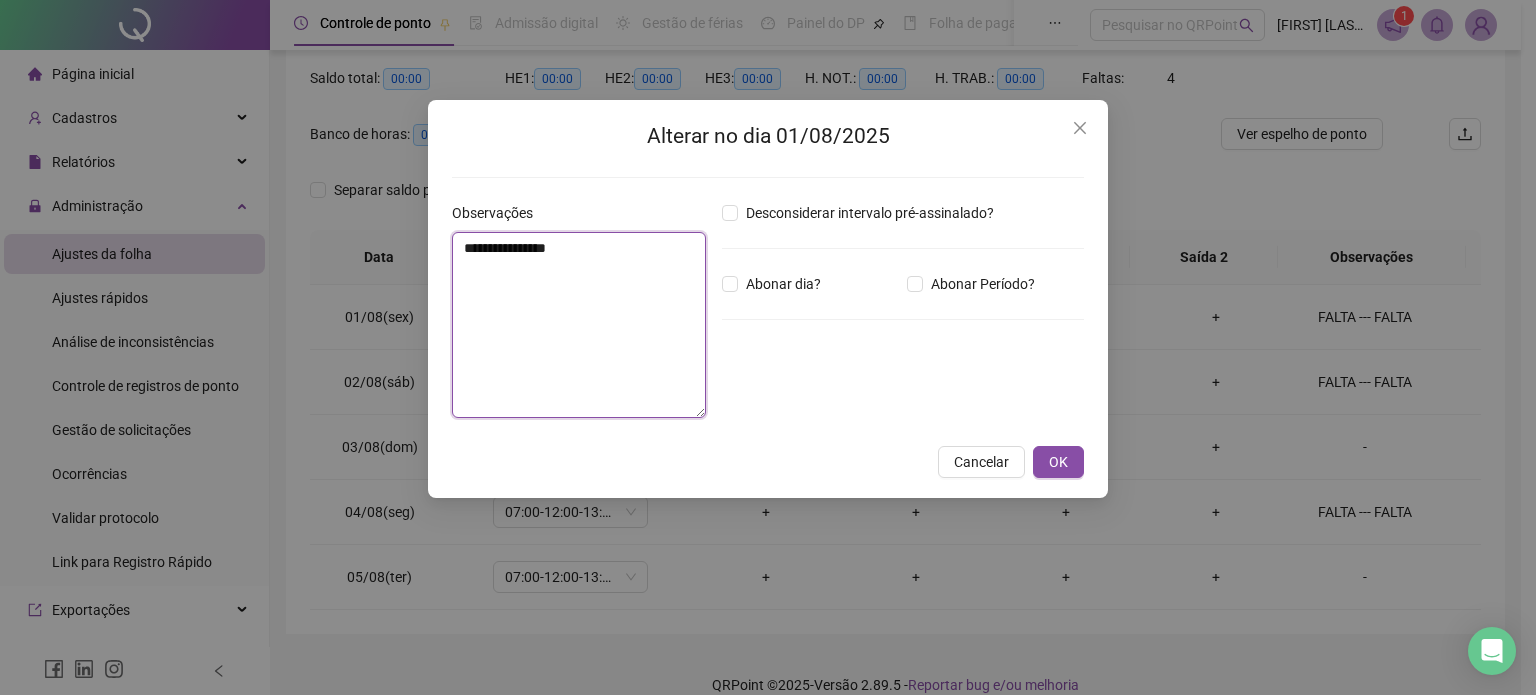 drag, startPoint x: 475, startPoint y: 244, endPoint x: 451, endPoint y: 244, distance: 24 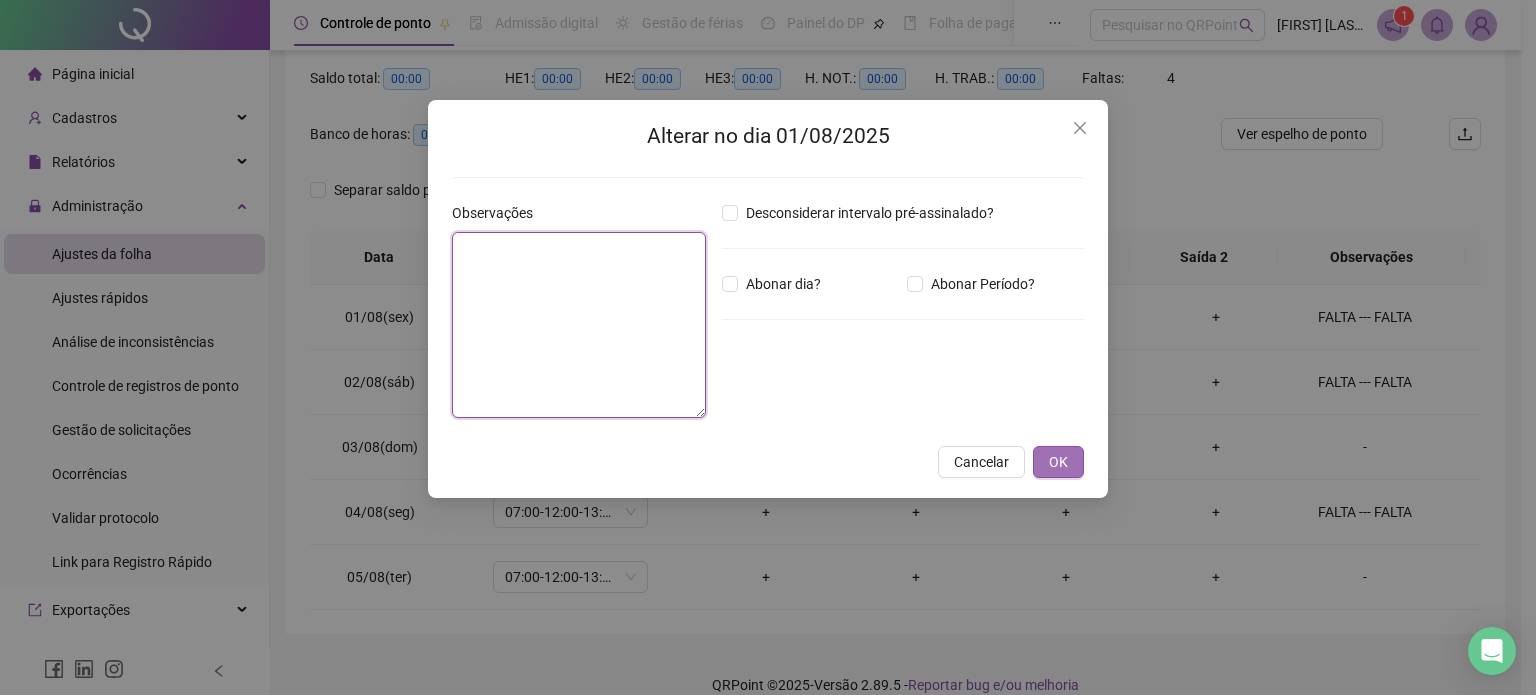 type 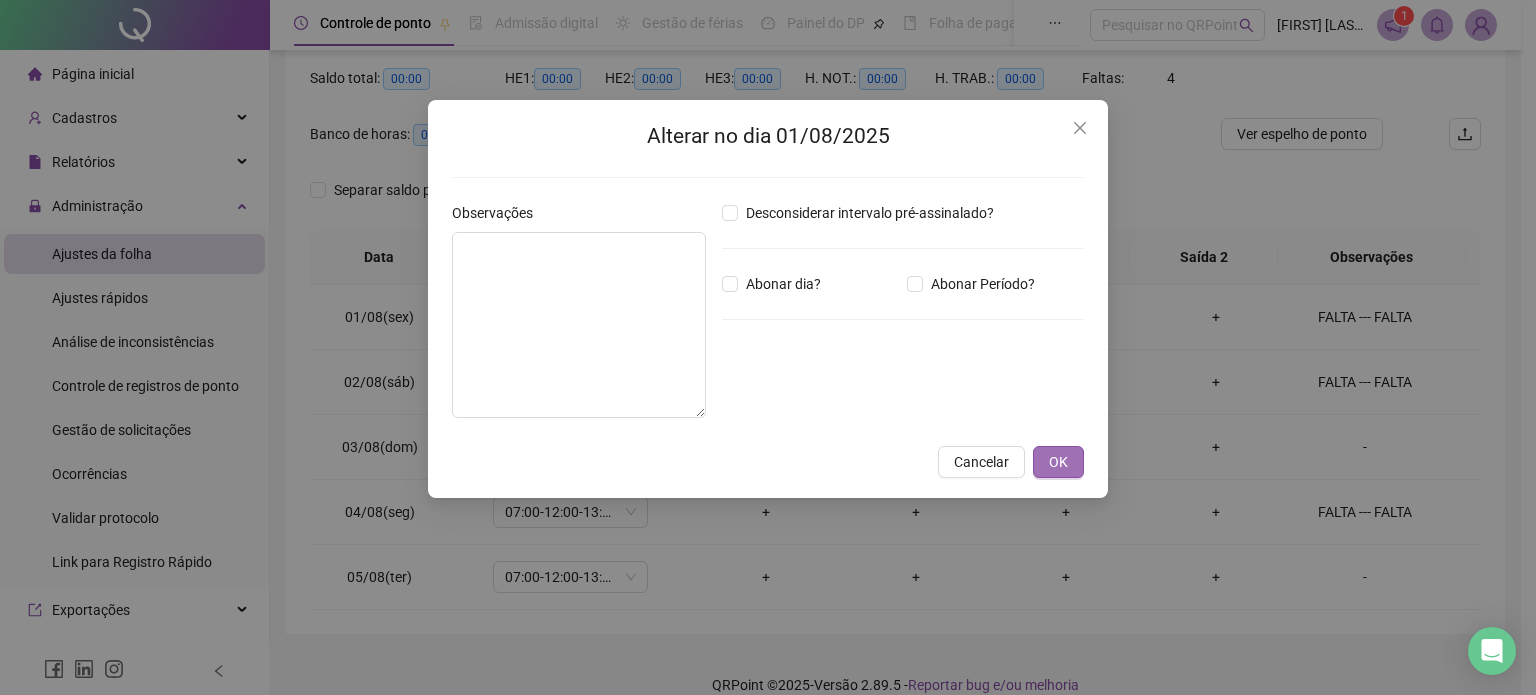 click on "OK" at bounding box center [1058, 462] 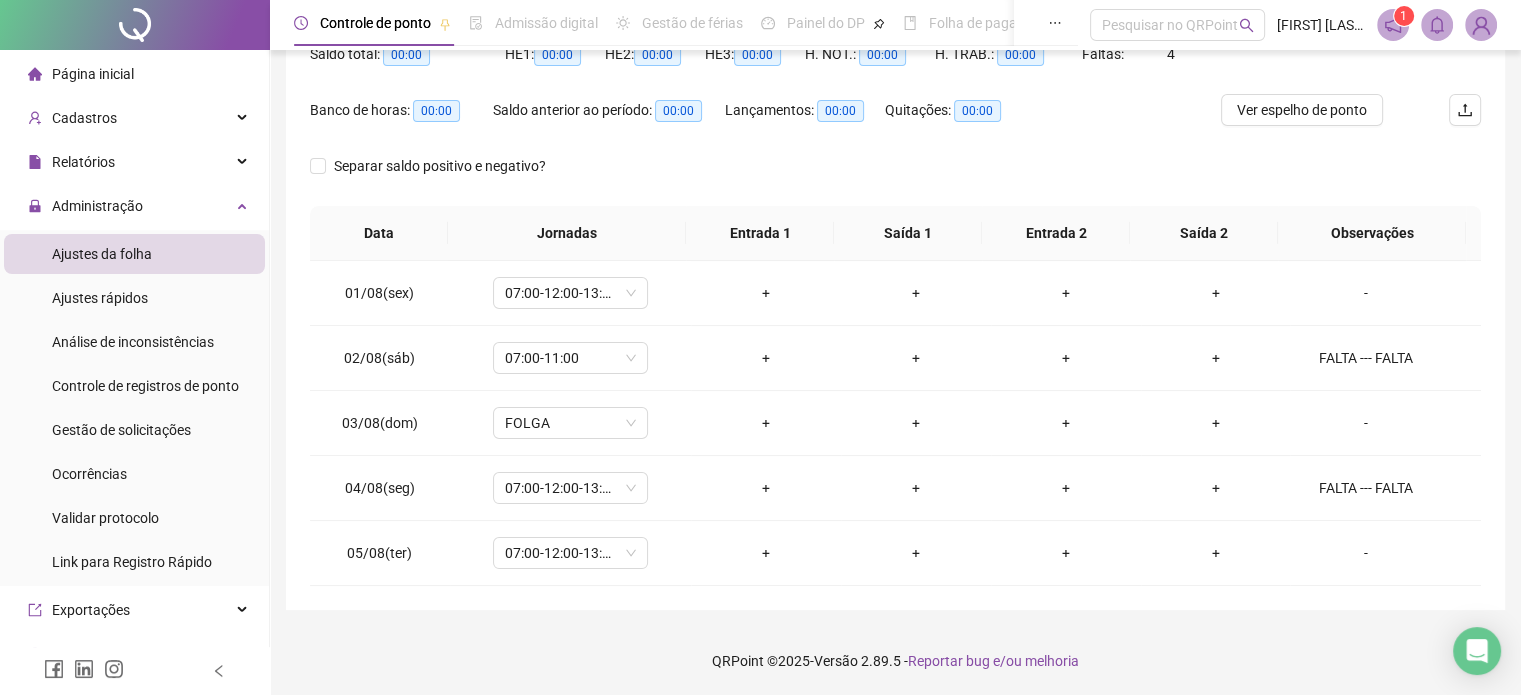 scroll, scrollTop: 0, scrollLeft: 0, axis: both 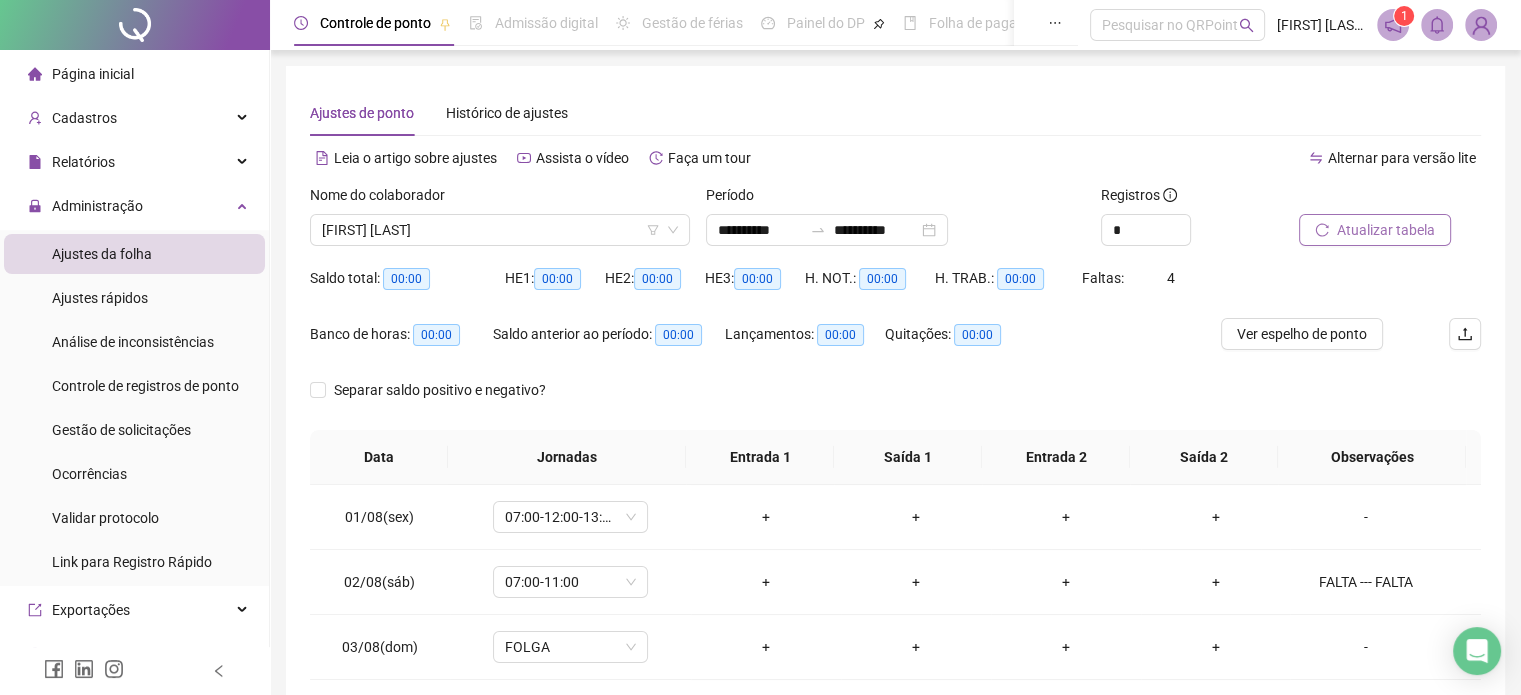 click on "Atualizar tabela" at bounding box center (1386, 230) 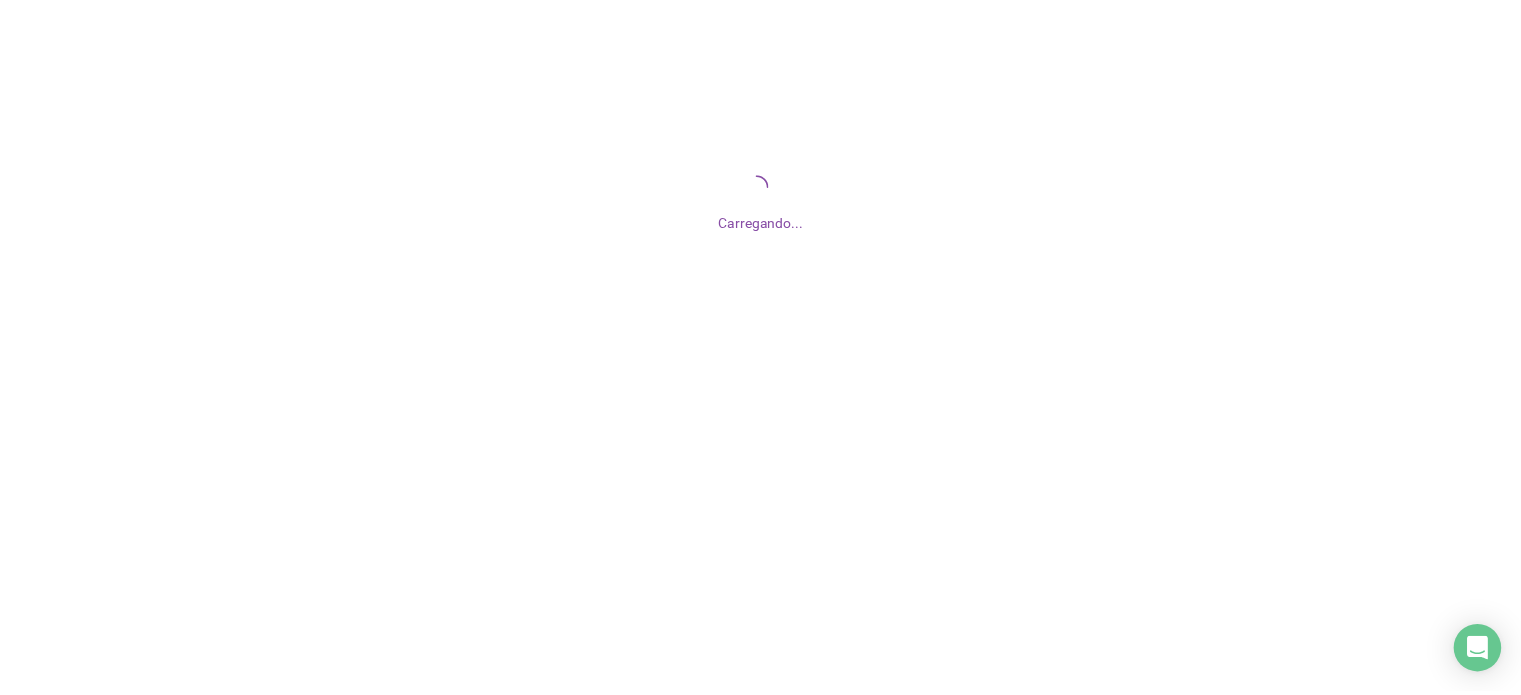 scroll, scrollTop: 0, scrollLeft: 0, axis: both 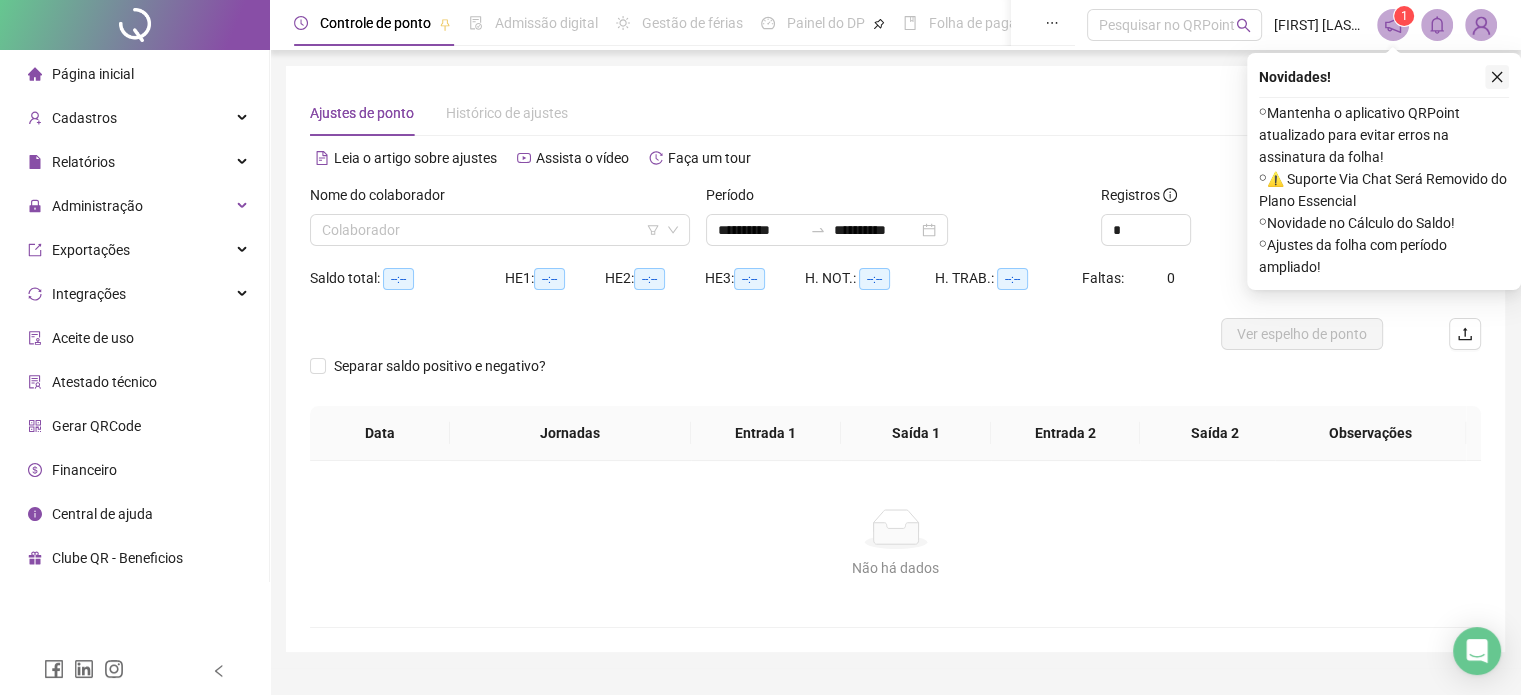 click 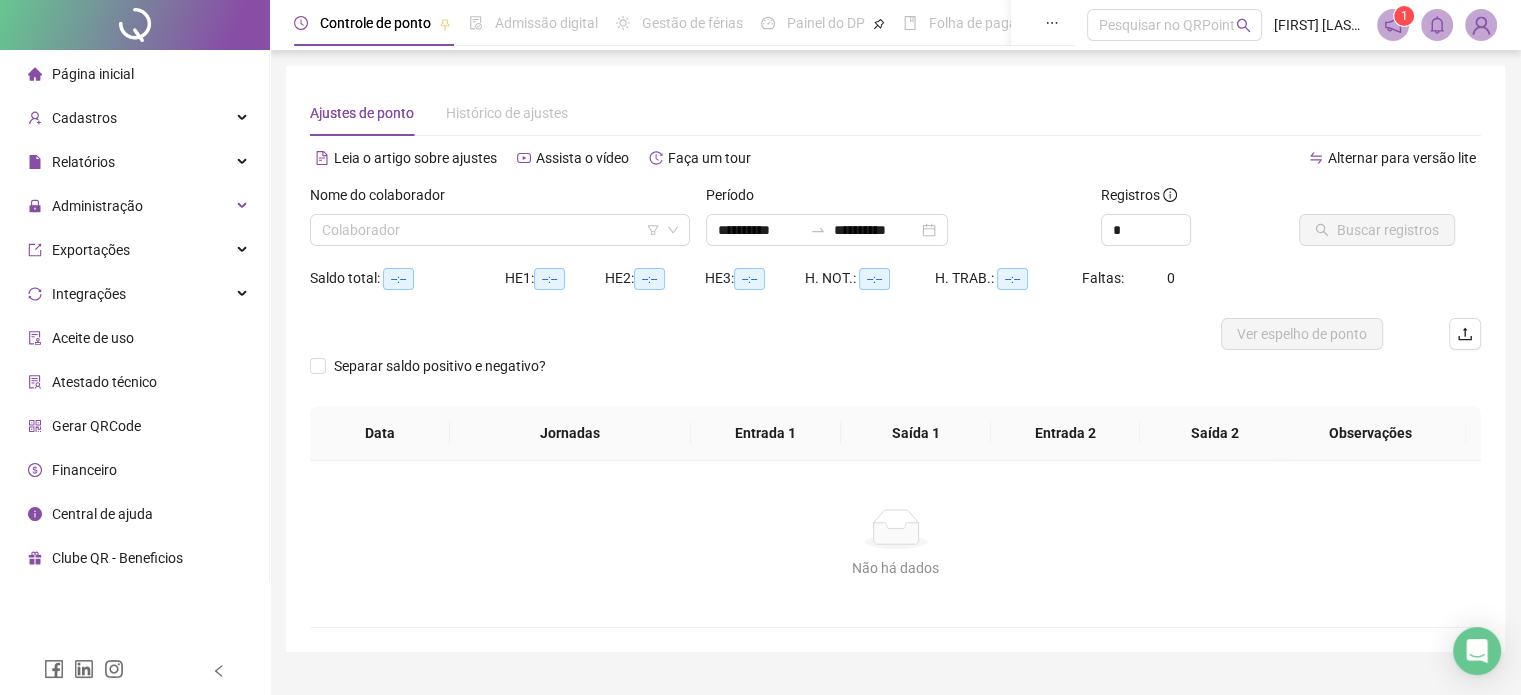 click at bounding box center [135, 25] 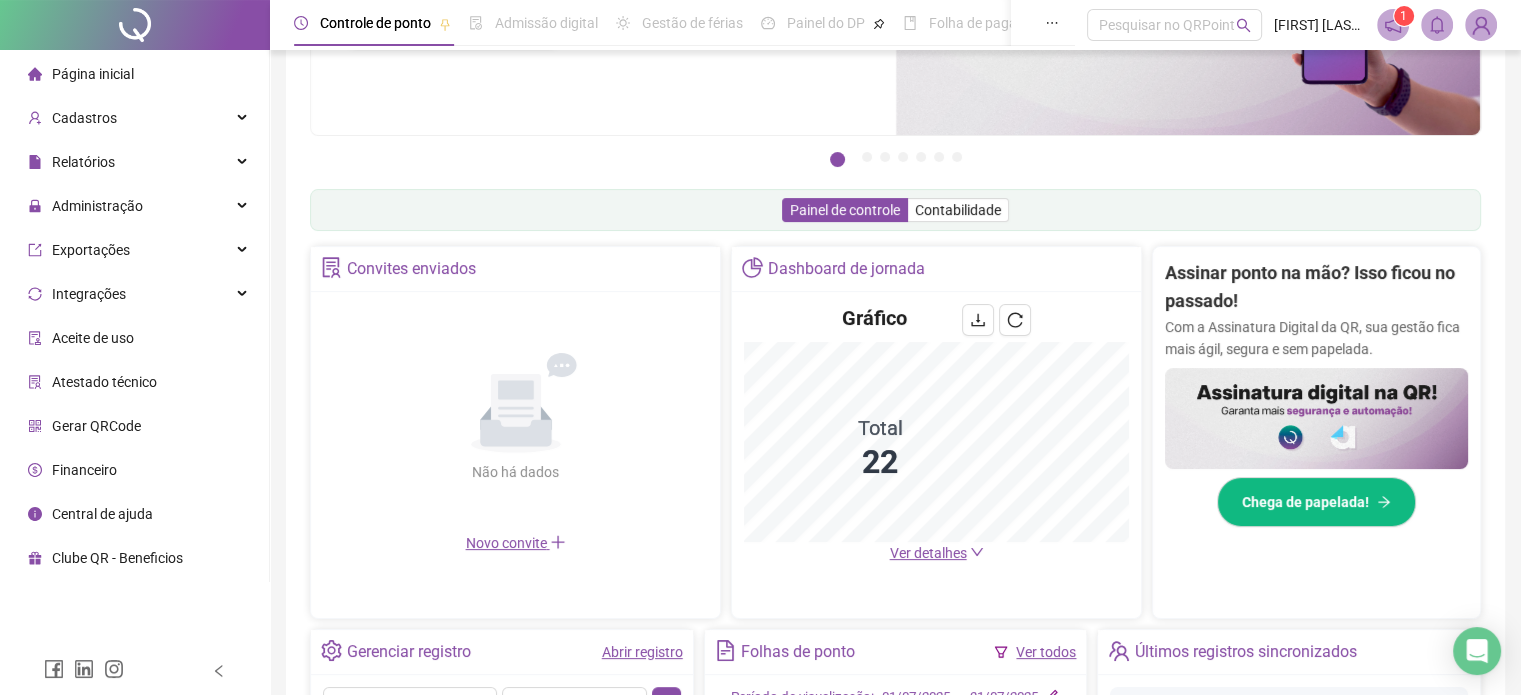 scroll, scrollTop: 200, scrollLeft: 0, axis: vertical 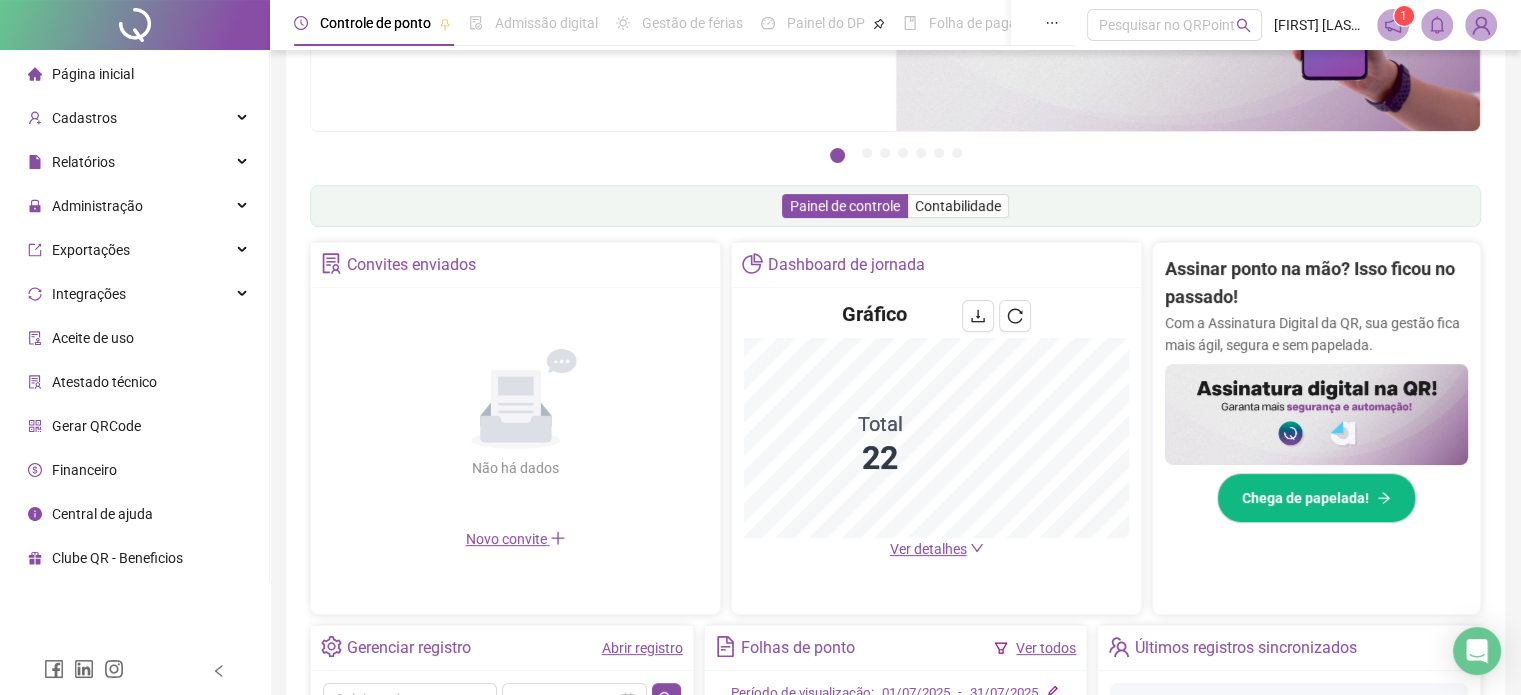 click on "Ver detalhes" at bounding box center [928, 549] 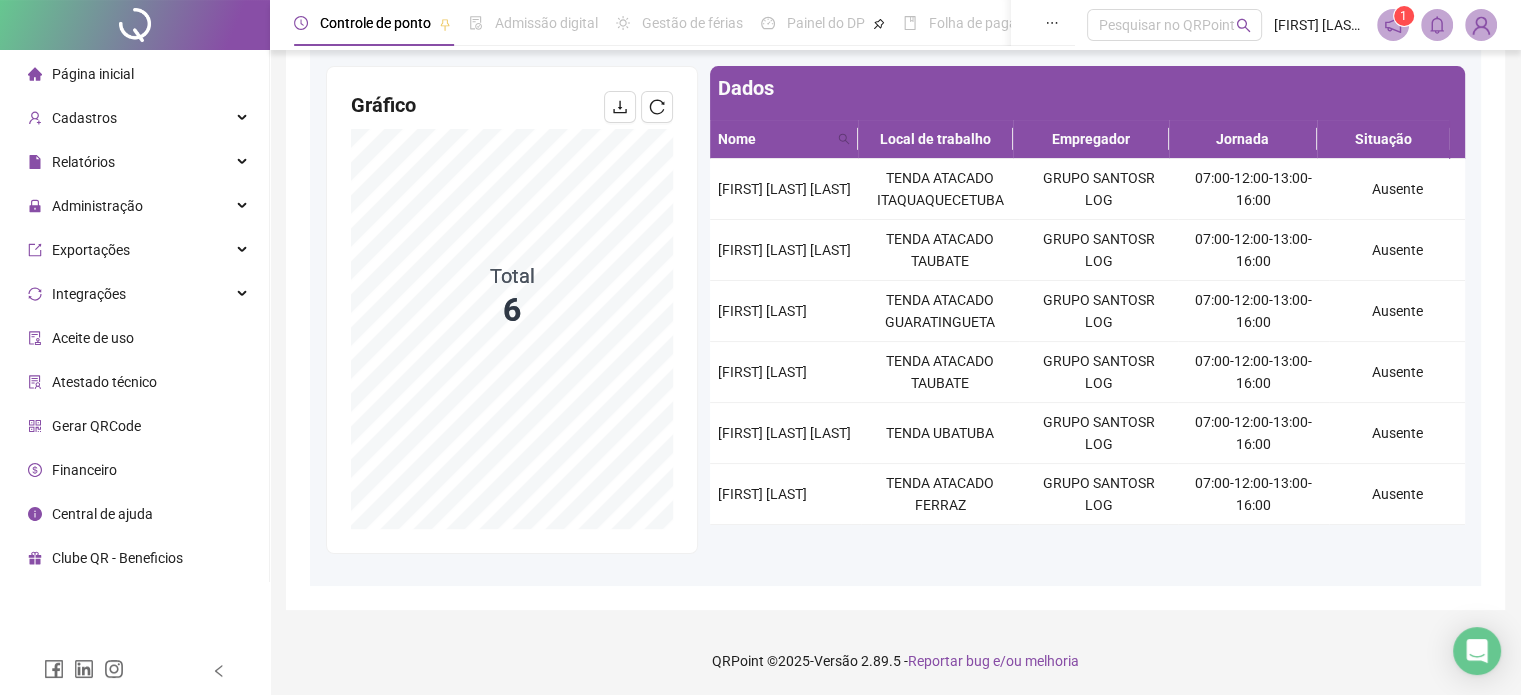 scroll, scrollTop: 78, scrollLeft: 0, axis: vertical 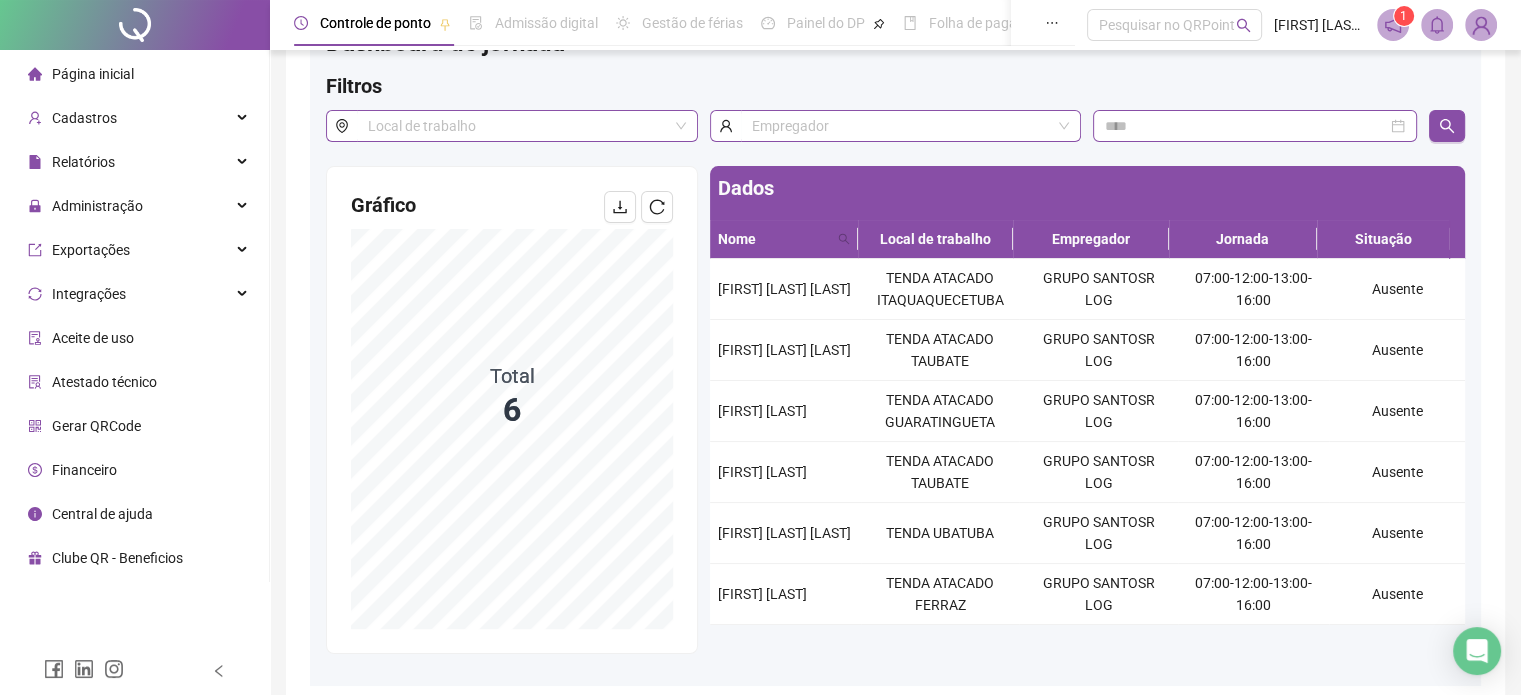 click at bounding box center (135, 25) 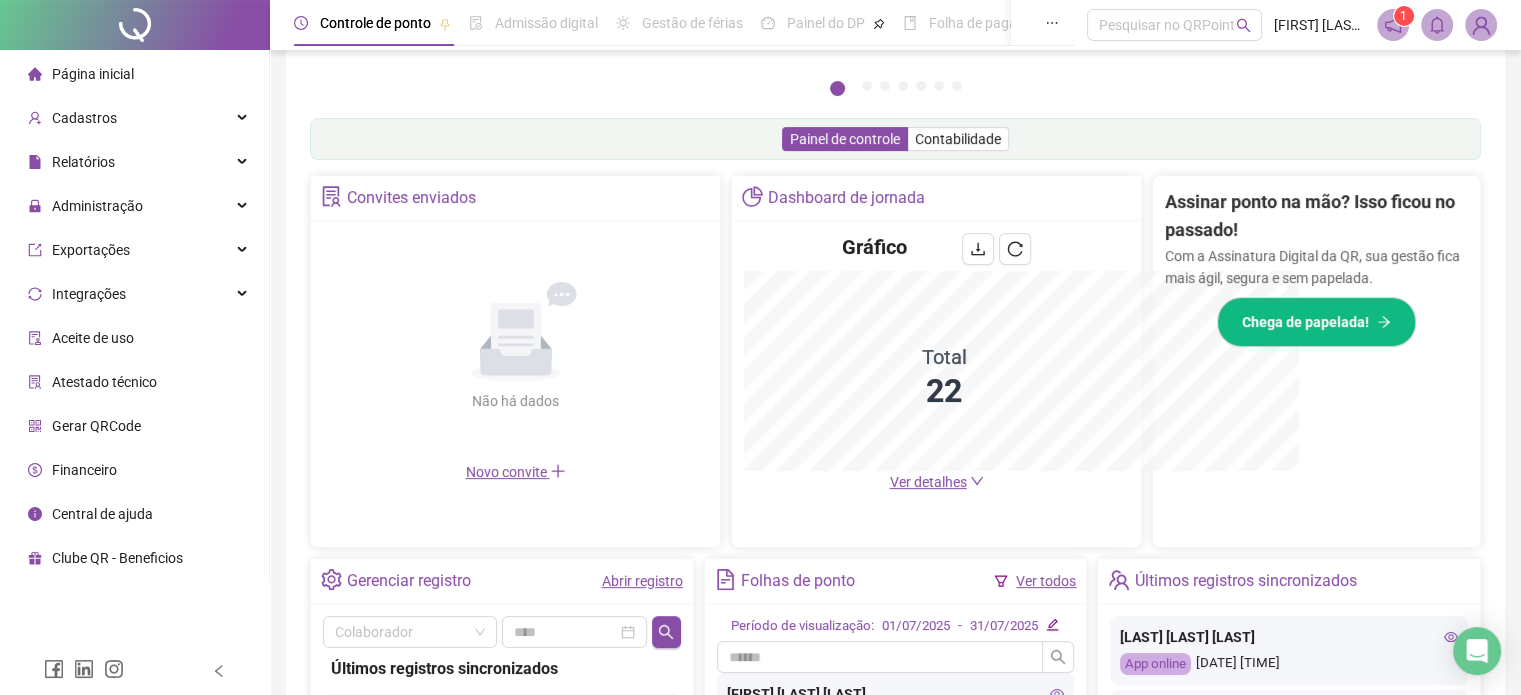 scroll, scrollTop: 295, scrollLeft: 0, axis: vertical 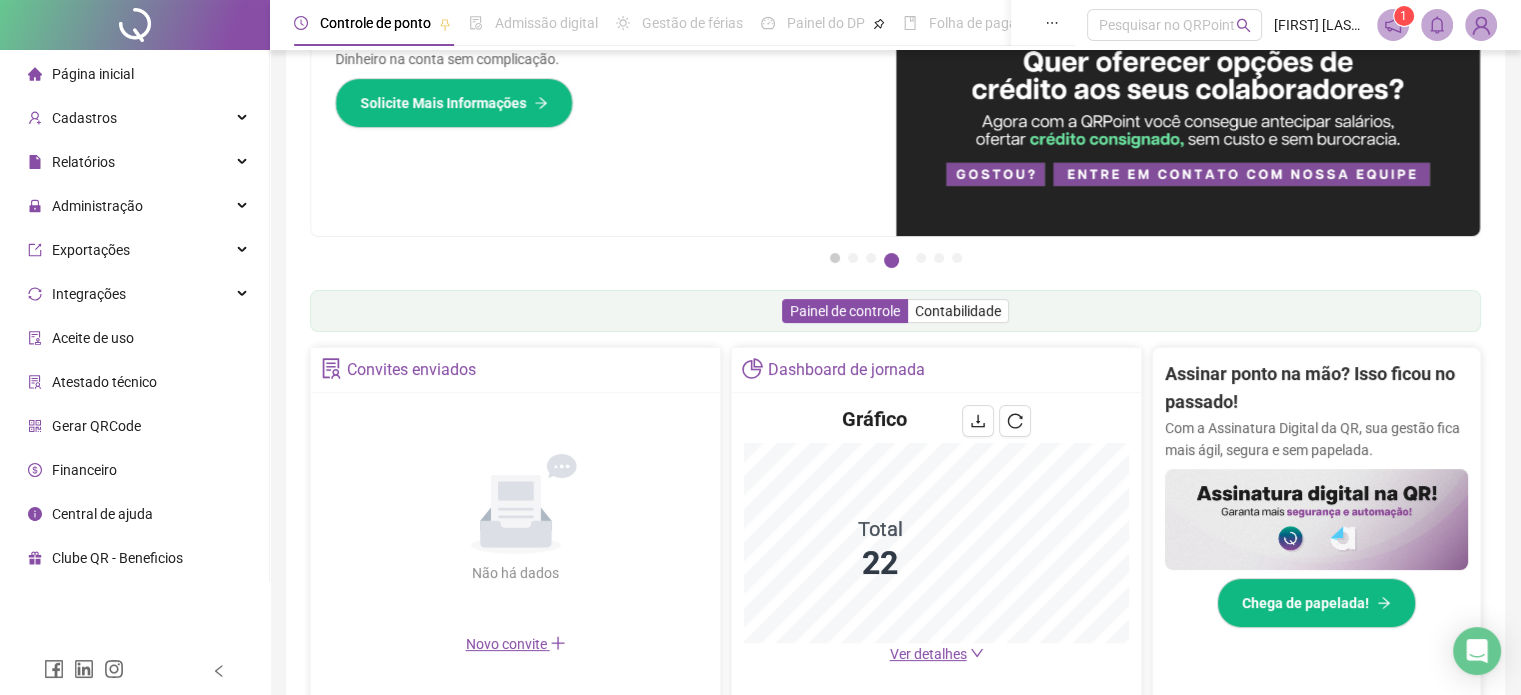 click on "1" at bounding box center (835, 258) 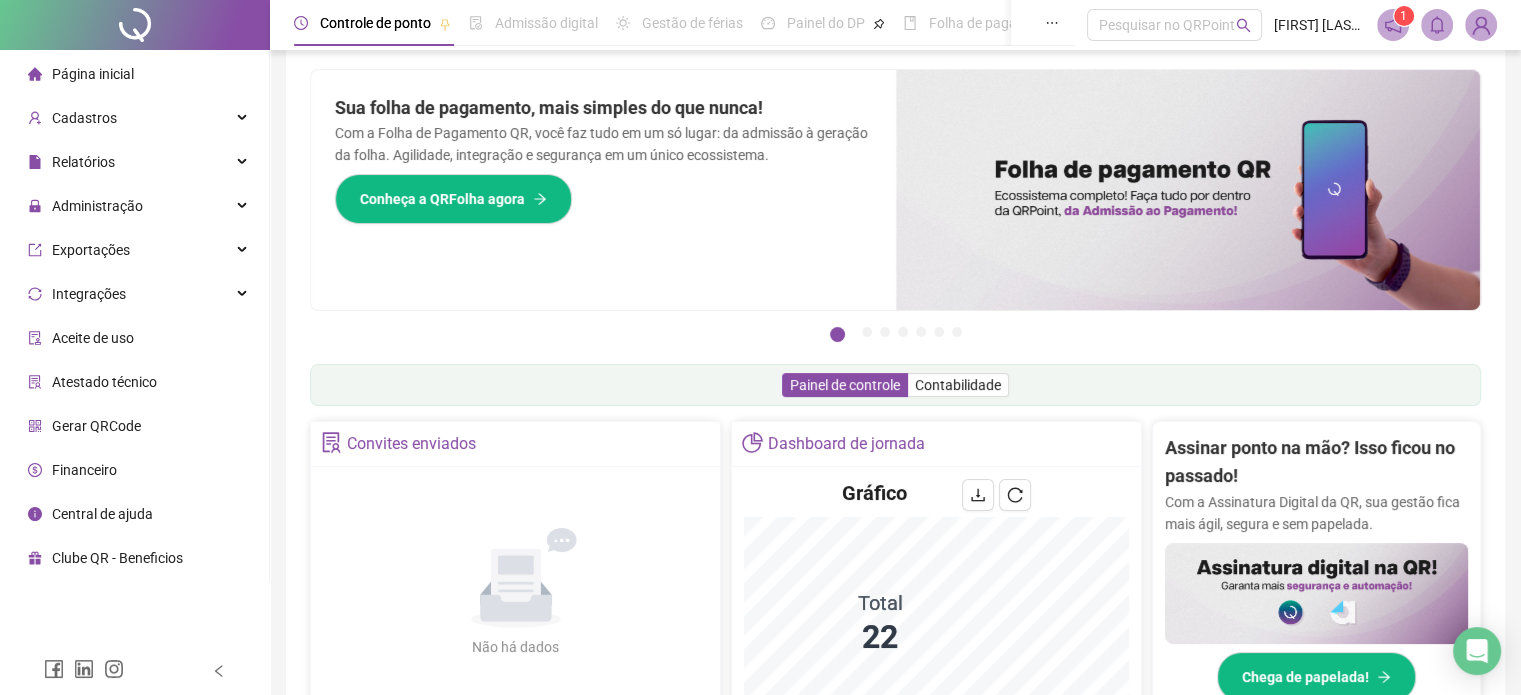scroll, scrollTop: 0, scrollLeft: 0, axis: both 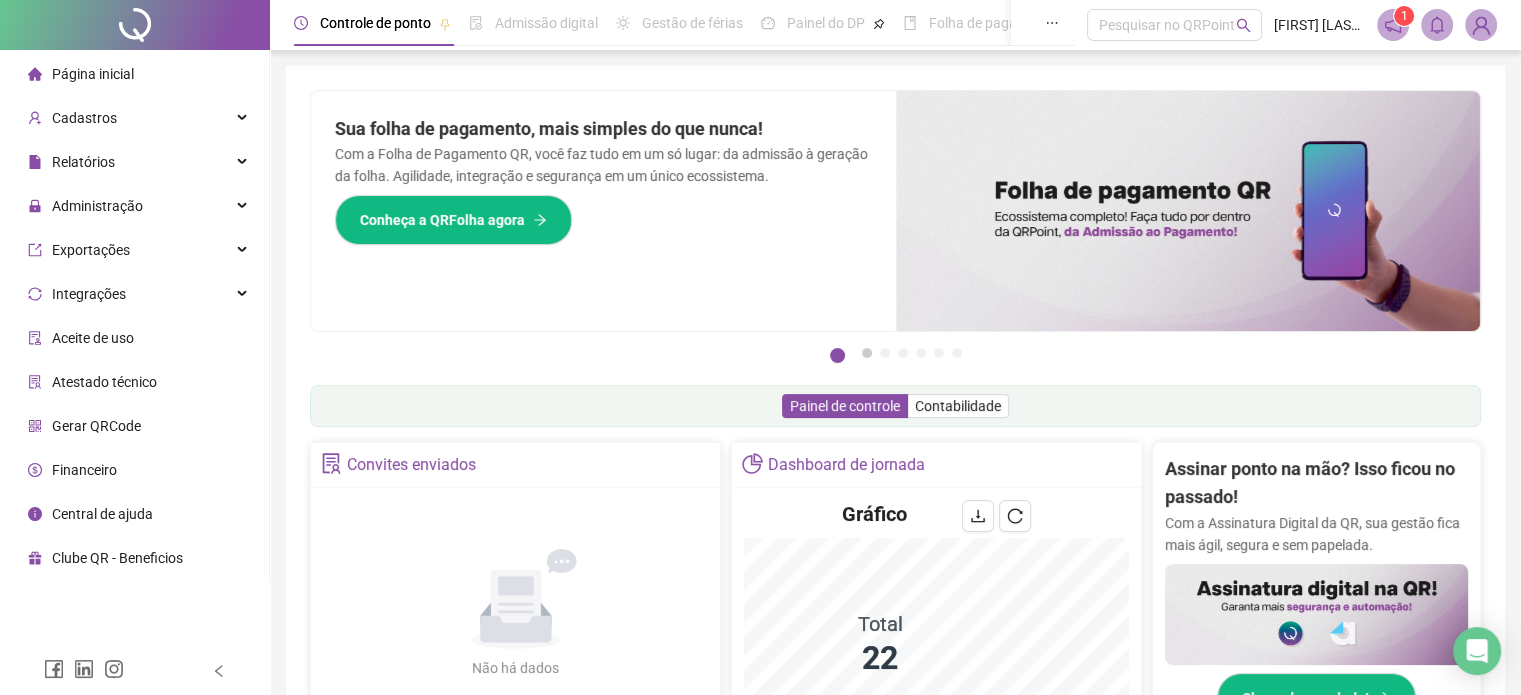 click on "2" at bounding box center [867, 353] 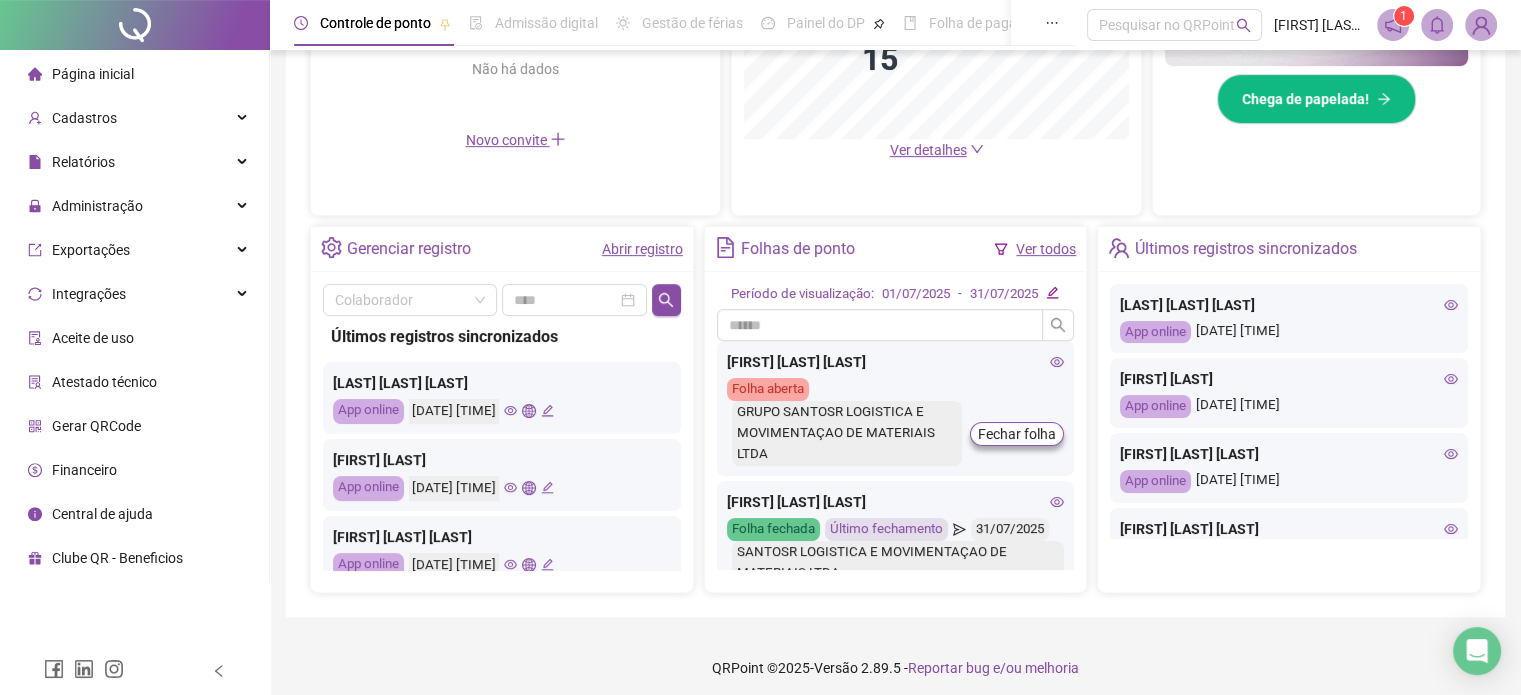 scroll, scrollTop: 600, scrollLeft: 0, axis: vertical 